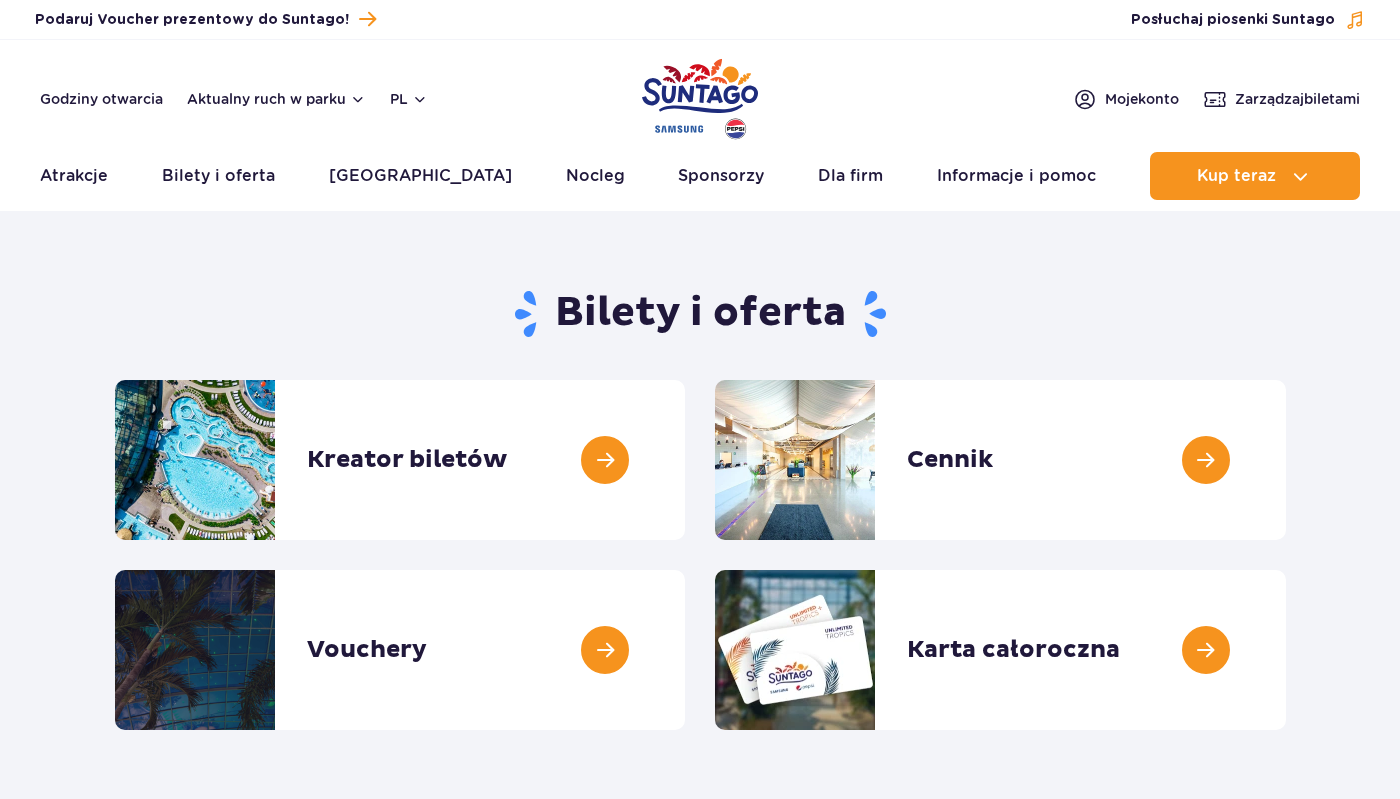 scroll, scrollTop: 0, scrollLeft: 0, axis: both 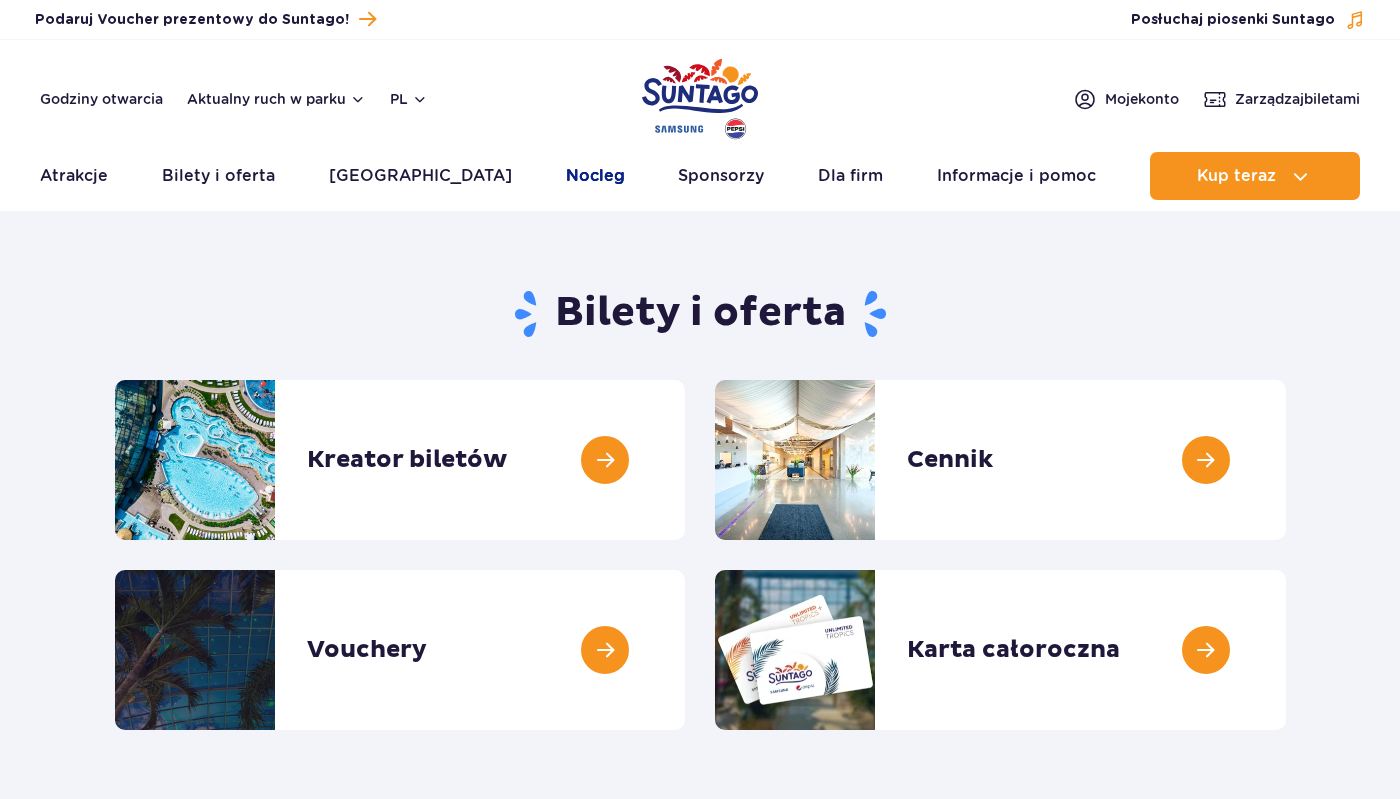 click on "Nocleg" at bounding box center [595, 176] 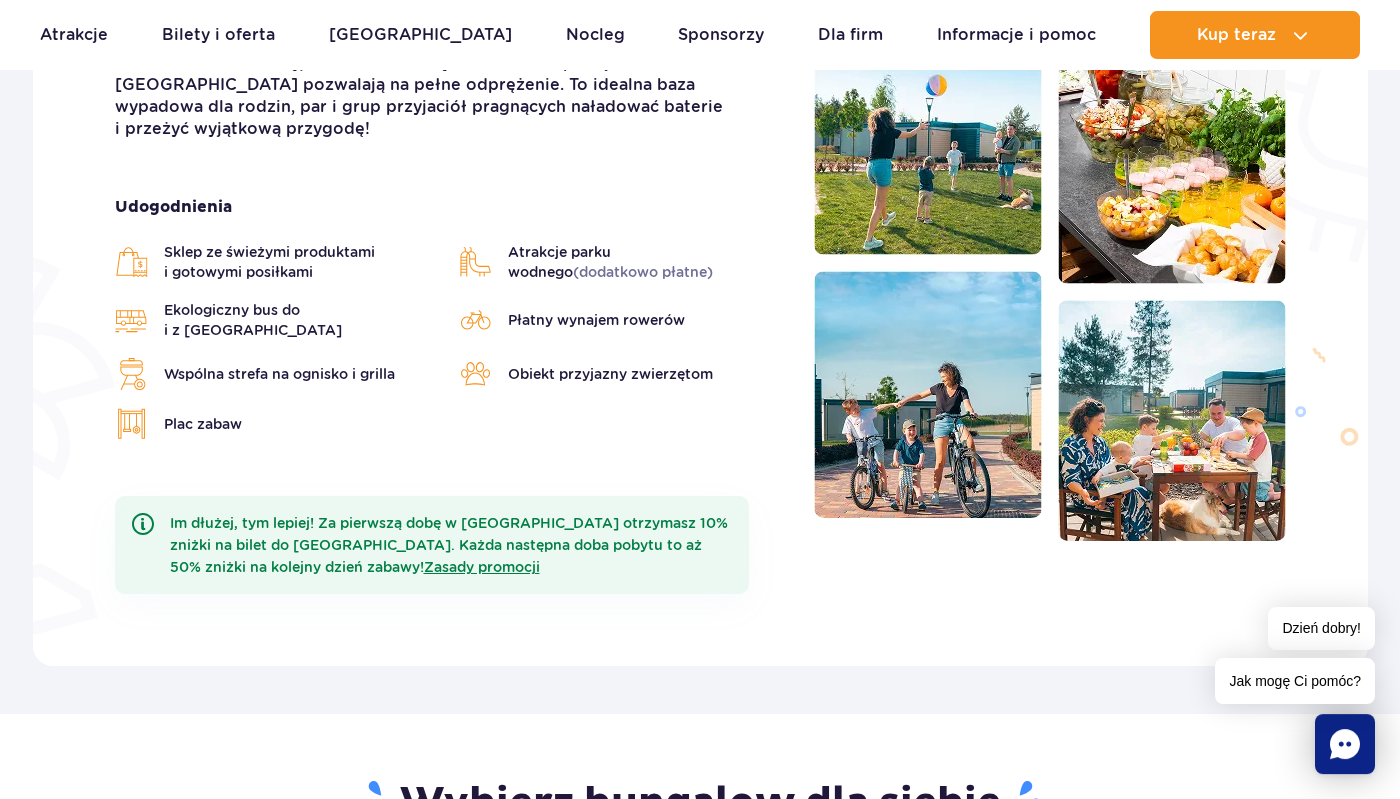 scroll, scrollTop: 476, scrollLeft: 0, axis: vertical 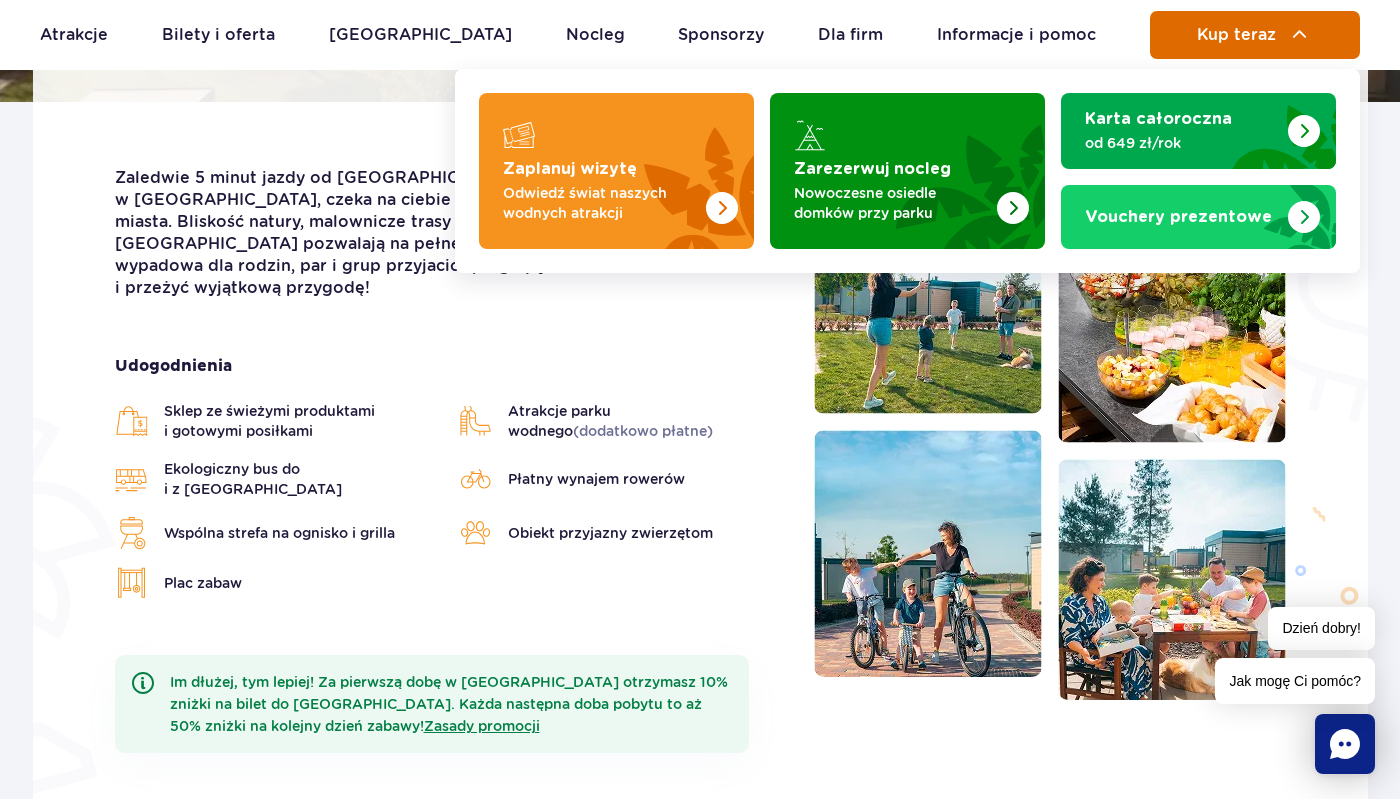 click at bounding box center (1300, 35) 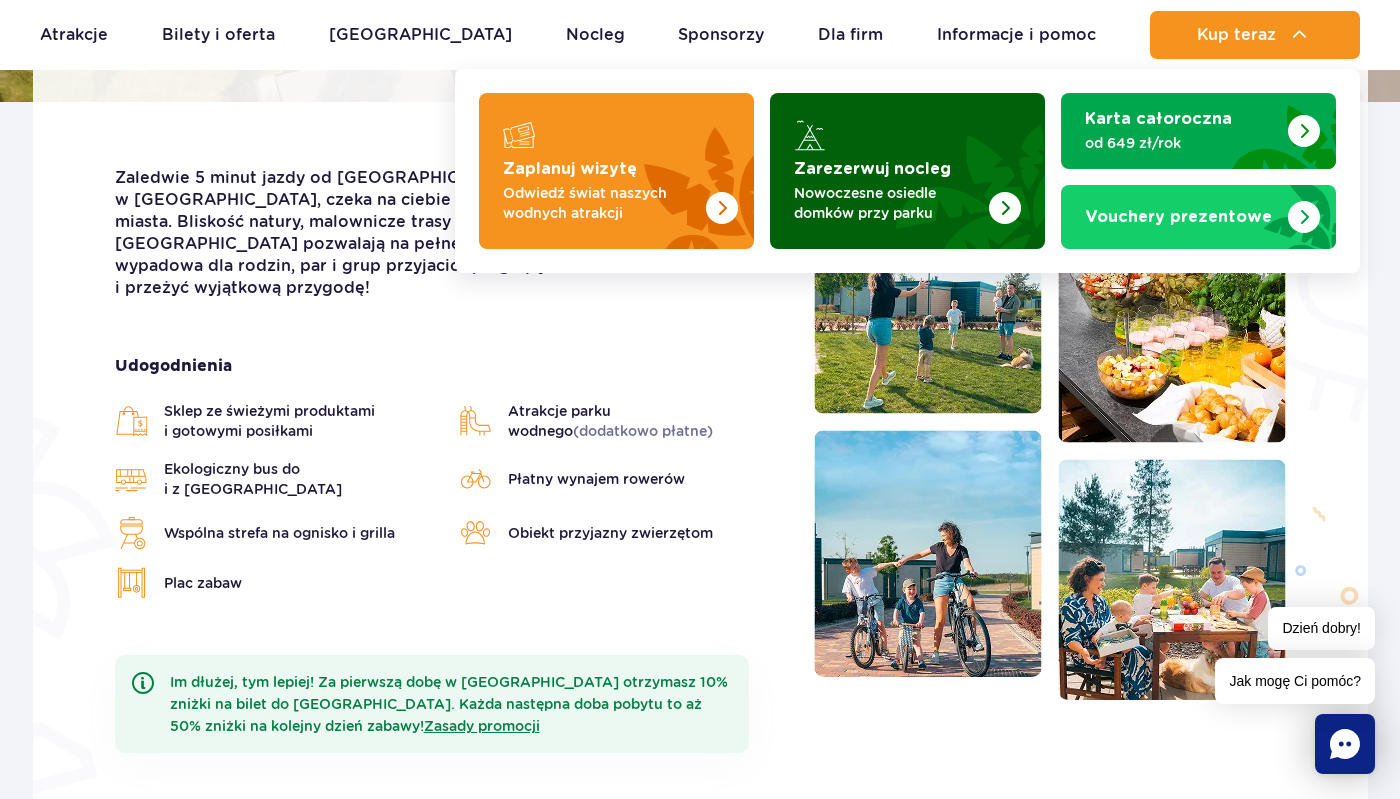 click at bounding box center [1005, 208] 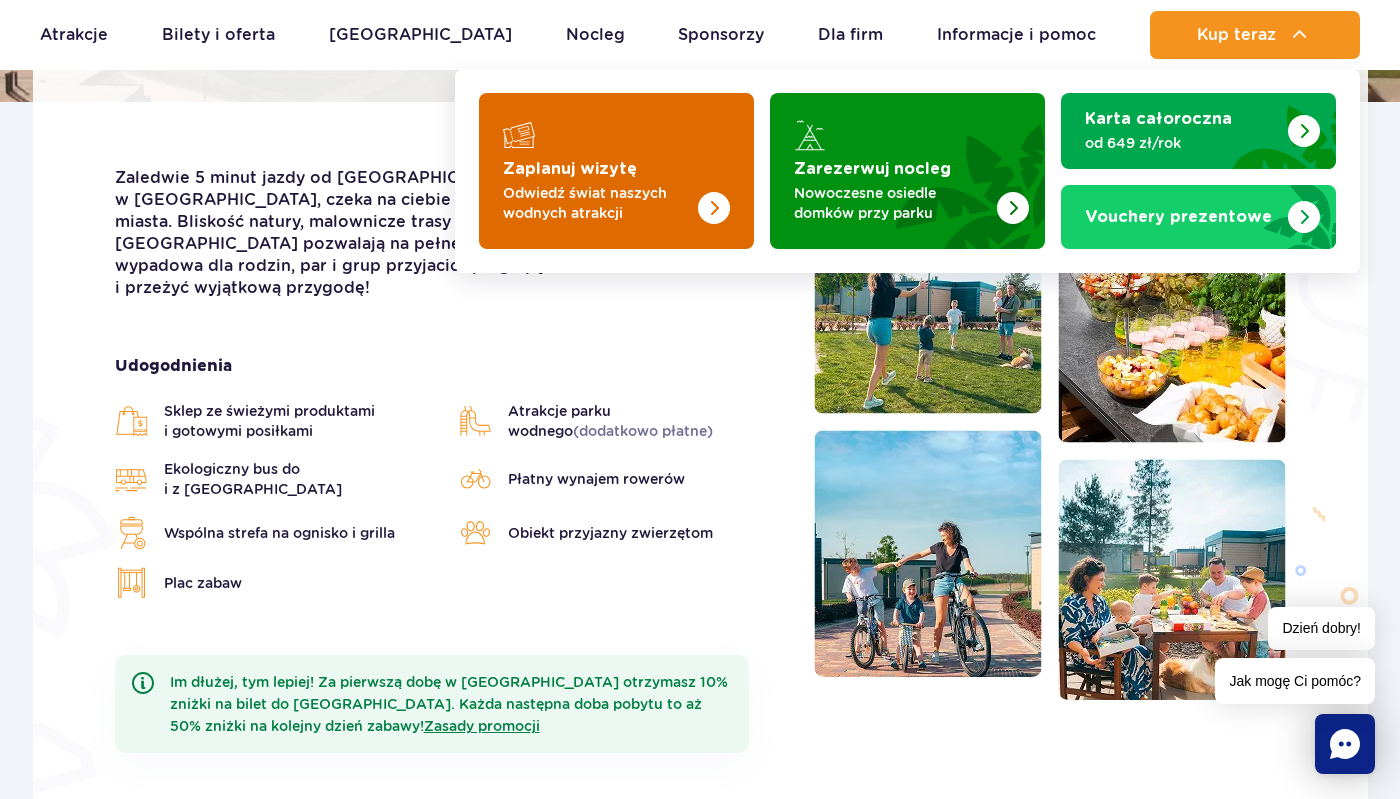 click at bounding box center (616, 171) 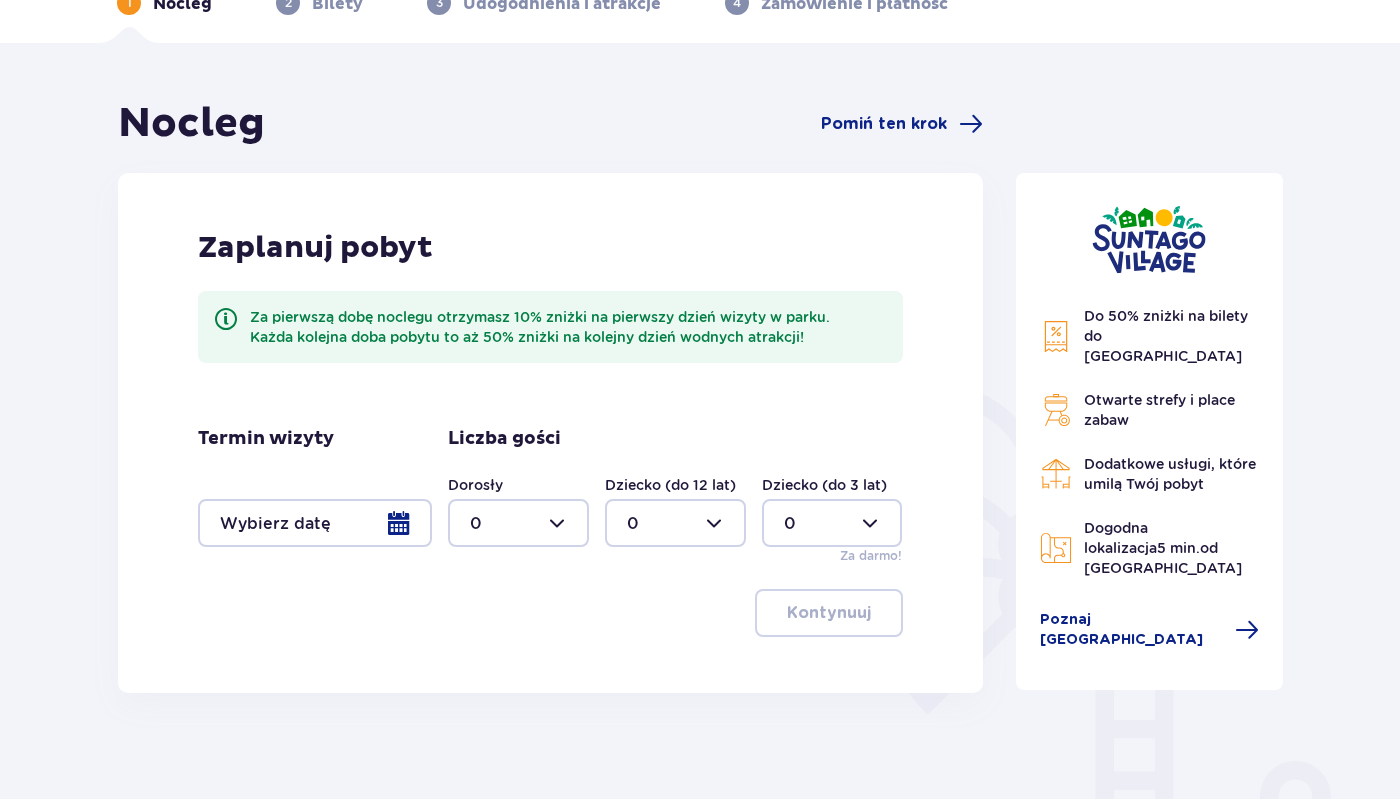 scroll, scrollTop: 0, scrollLeft: 0, axis: both 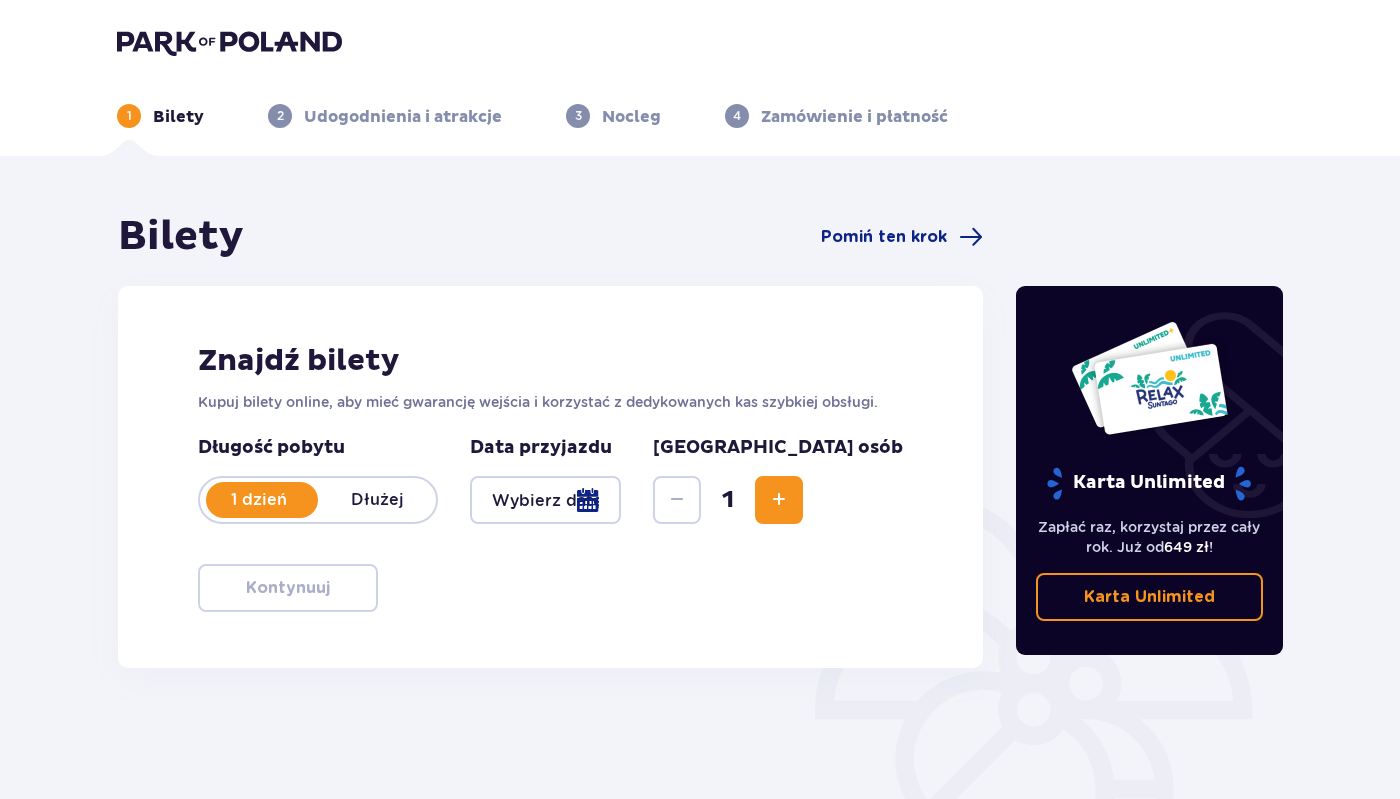 click on "Dłużej" at bounding box center [377, 500] 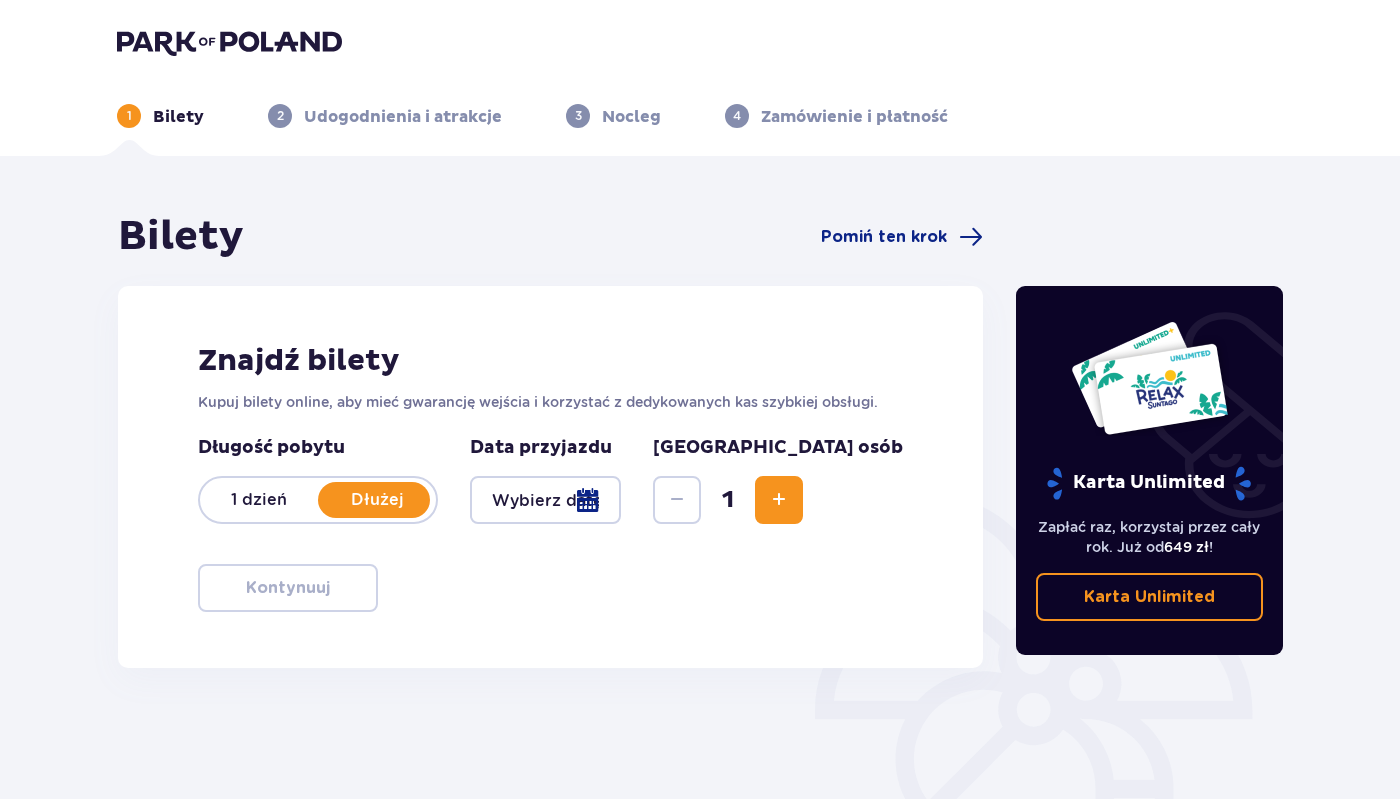 click at bounding box center [545, 500] 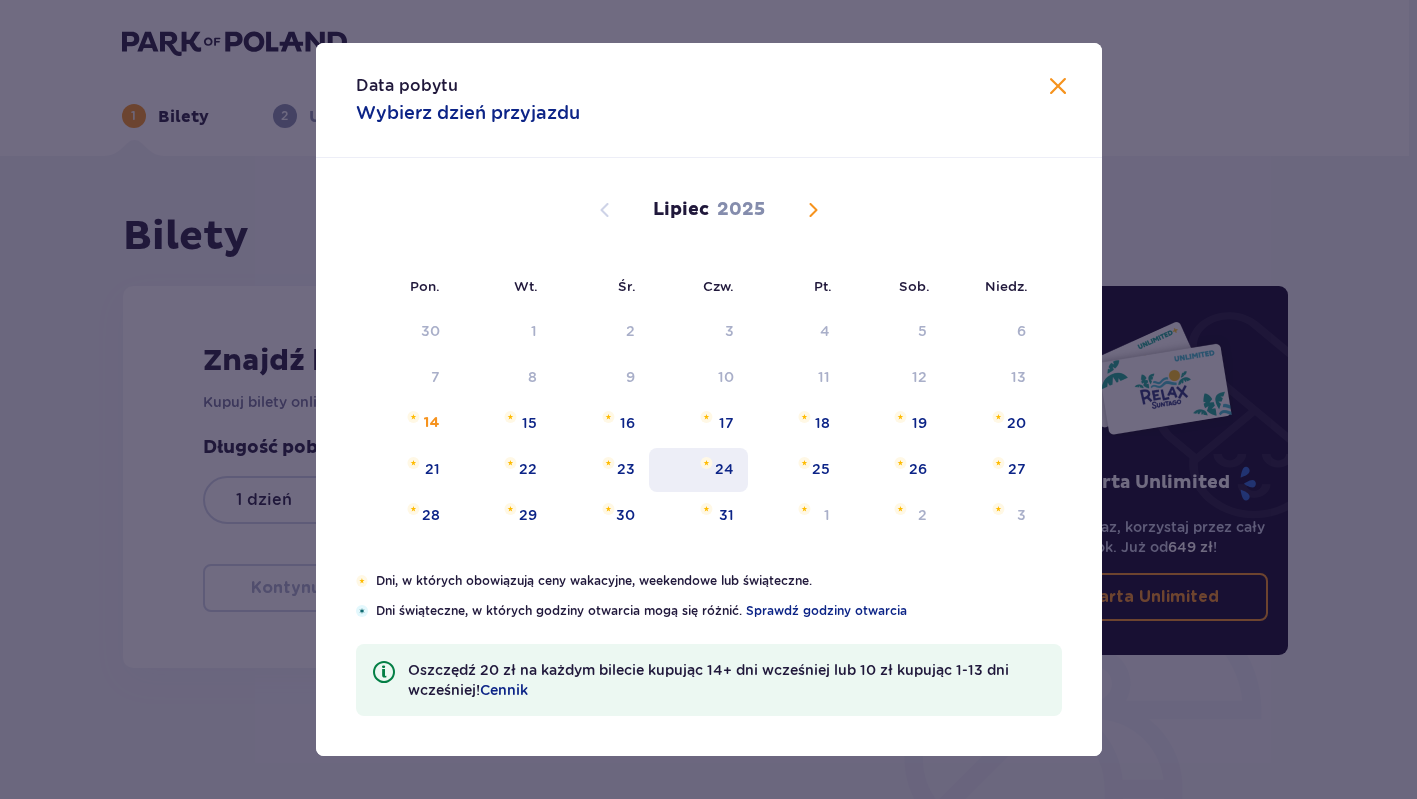click on "24" at bounding box center (698, 470) 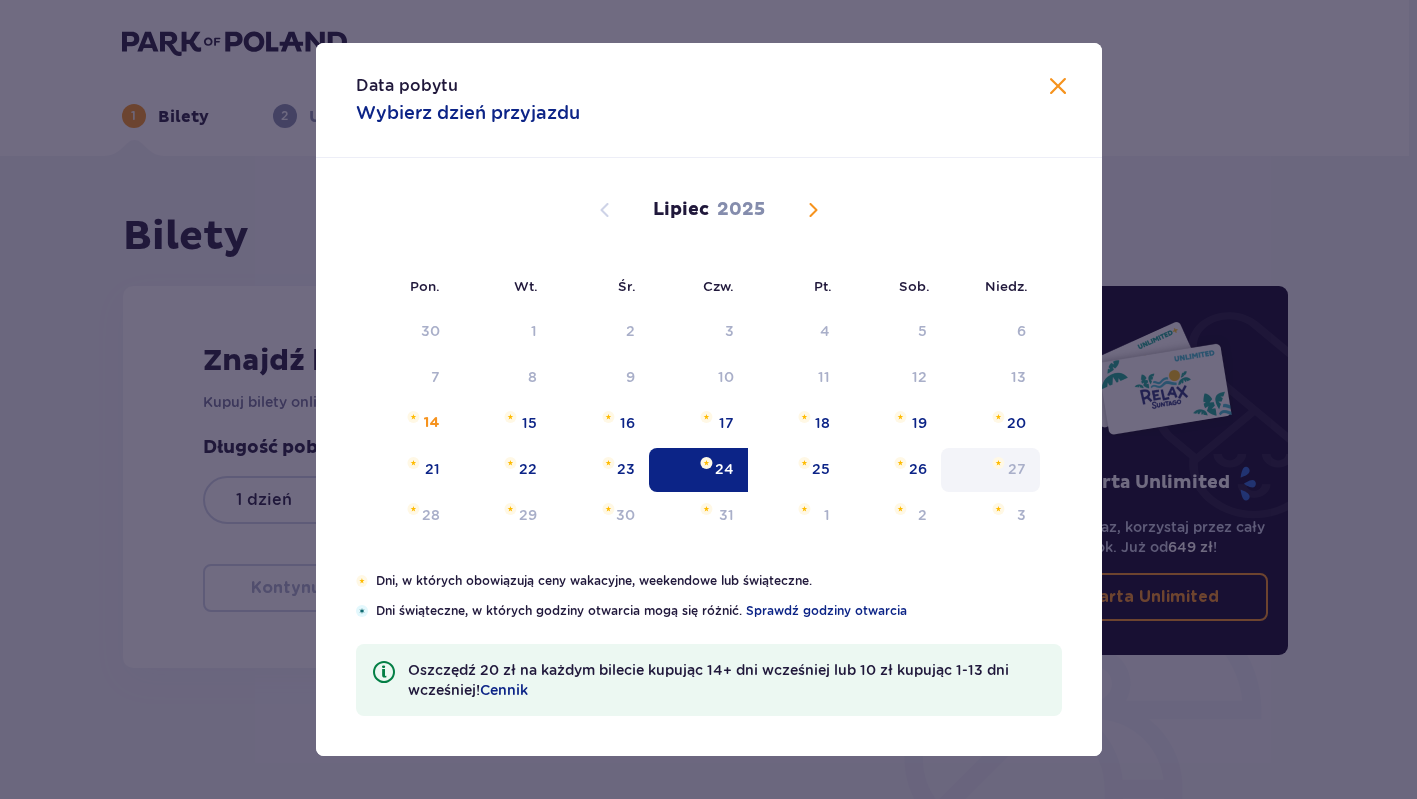 click on "27" at bounding box center (1017, 469) 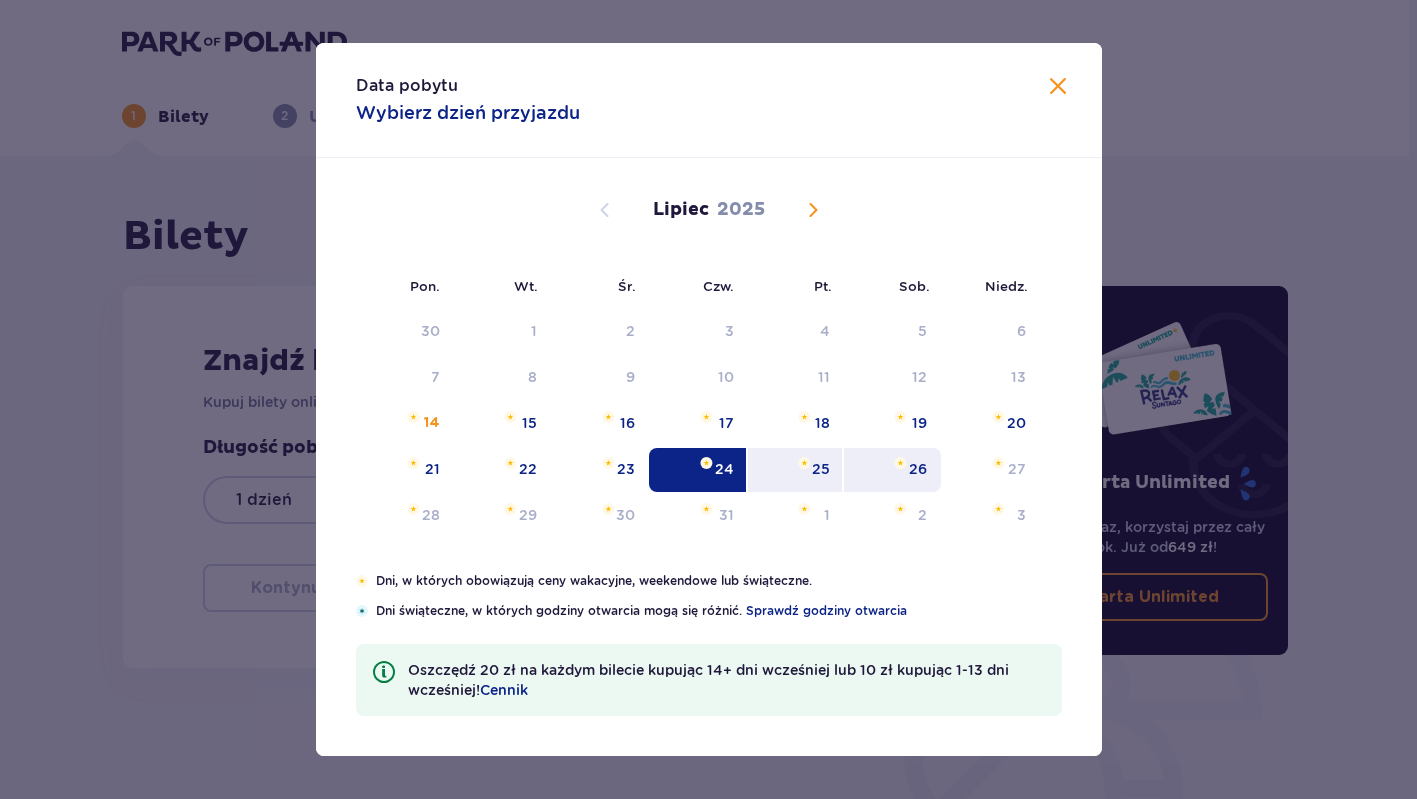 click on "26" at bounding box center [918, 469] 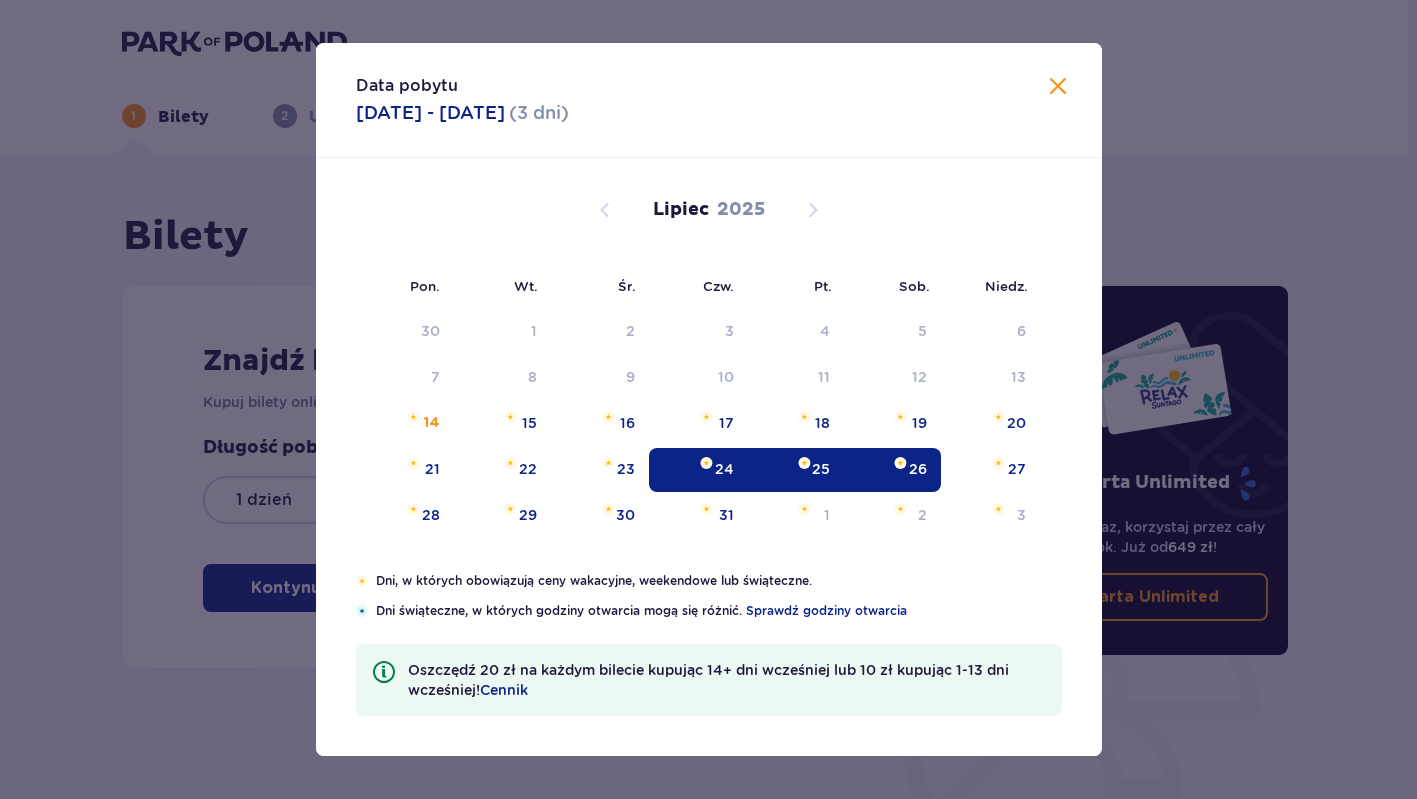type on "24.07.25 - 26.07.25" 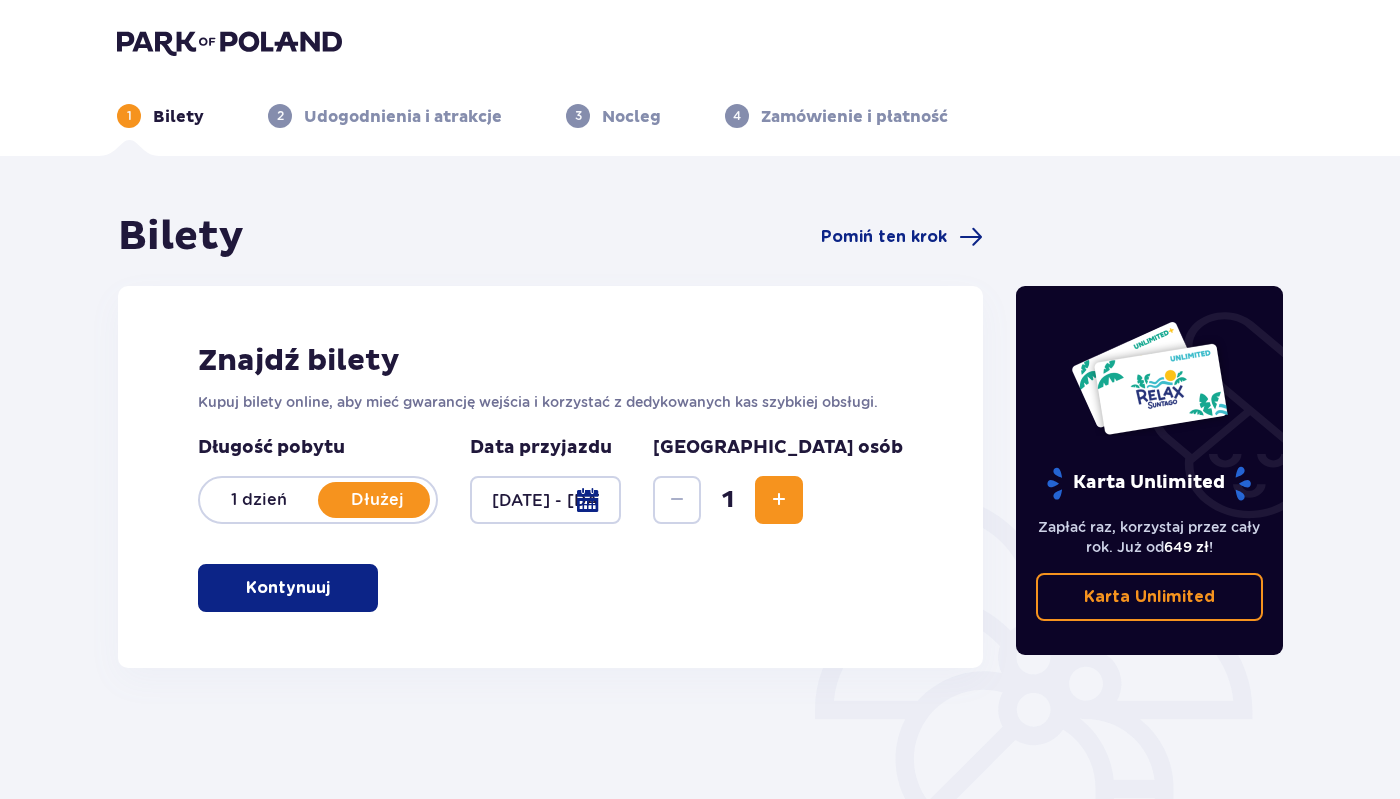 click at bounding box center (779, 500) 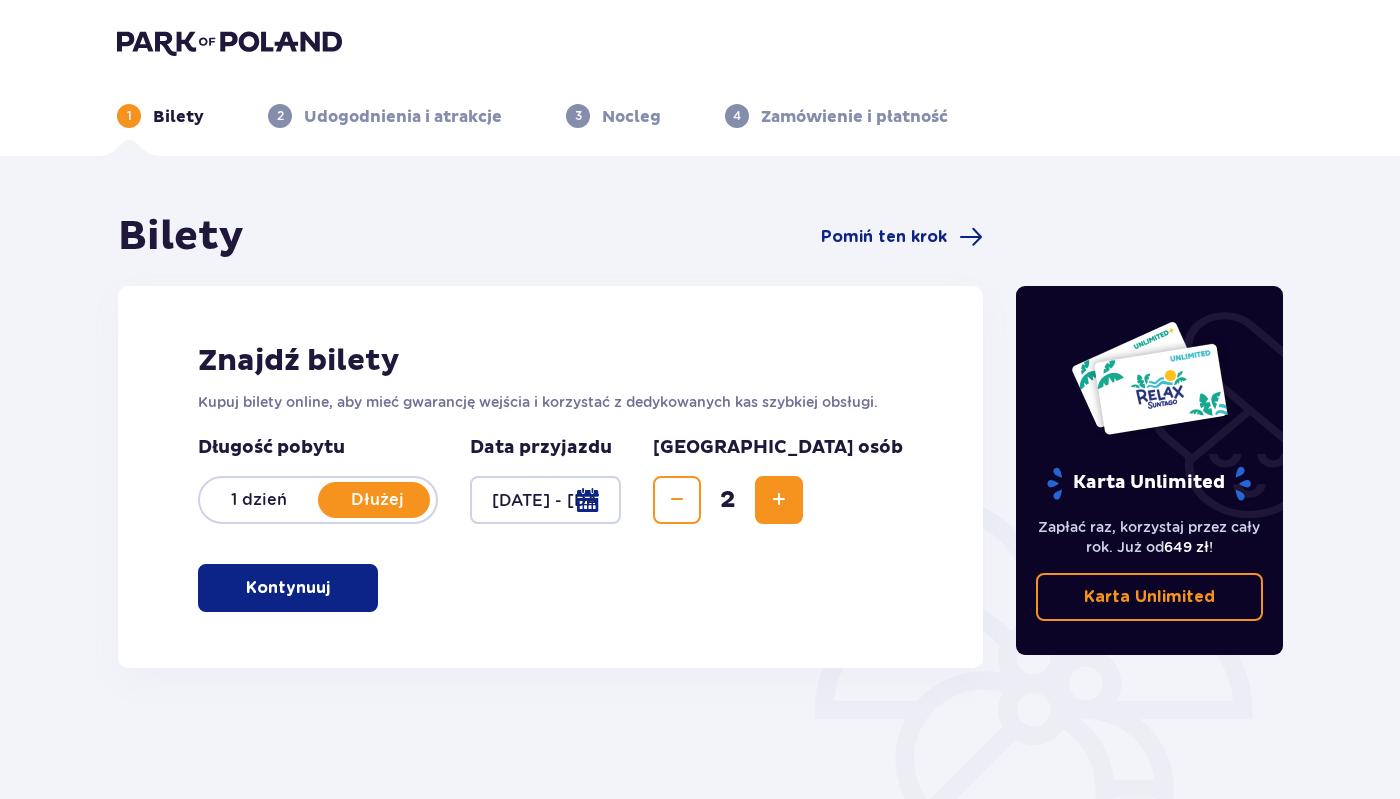 click on "Kontynuuj" at bounding box center (288, 588) 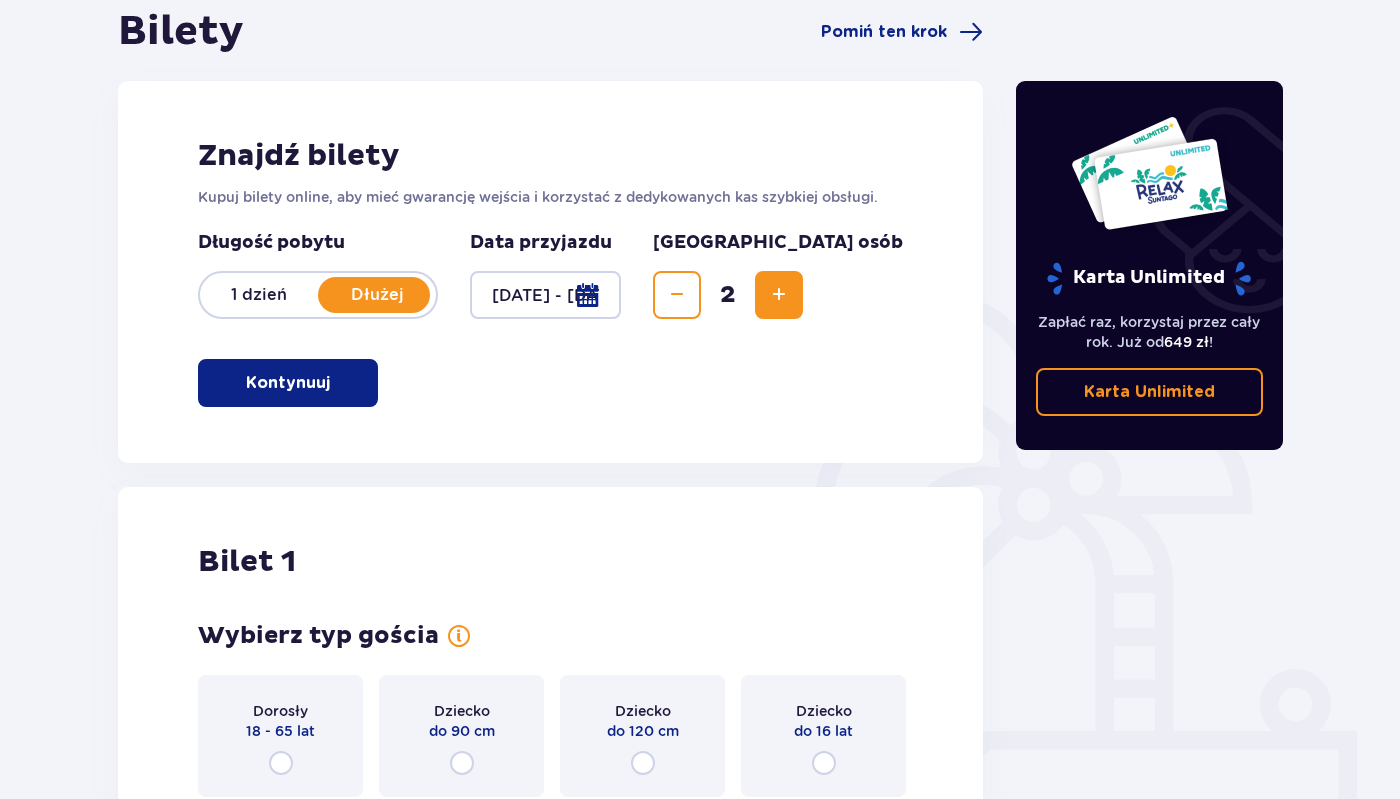 scroll, scrollTop: 192, scrollLeft: 0, axis: vertical 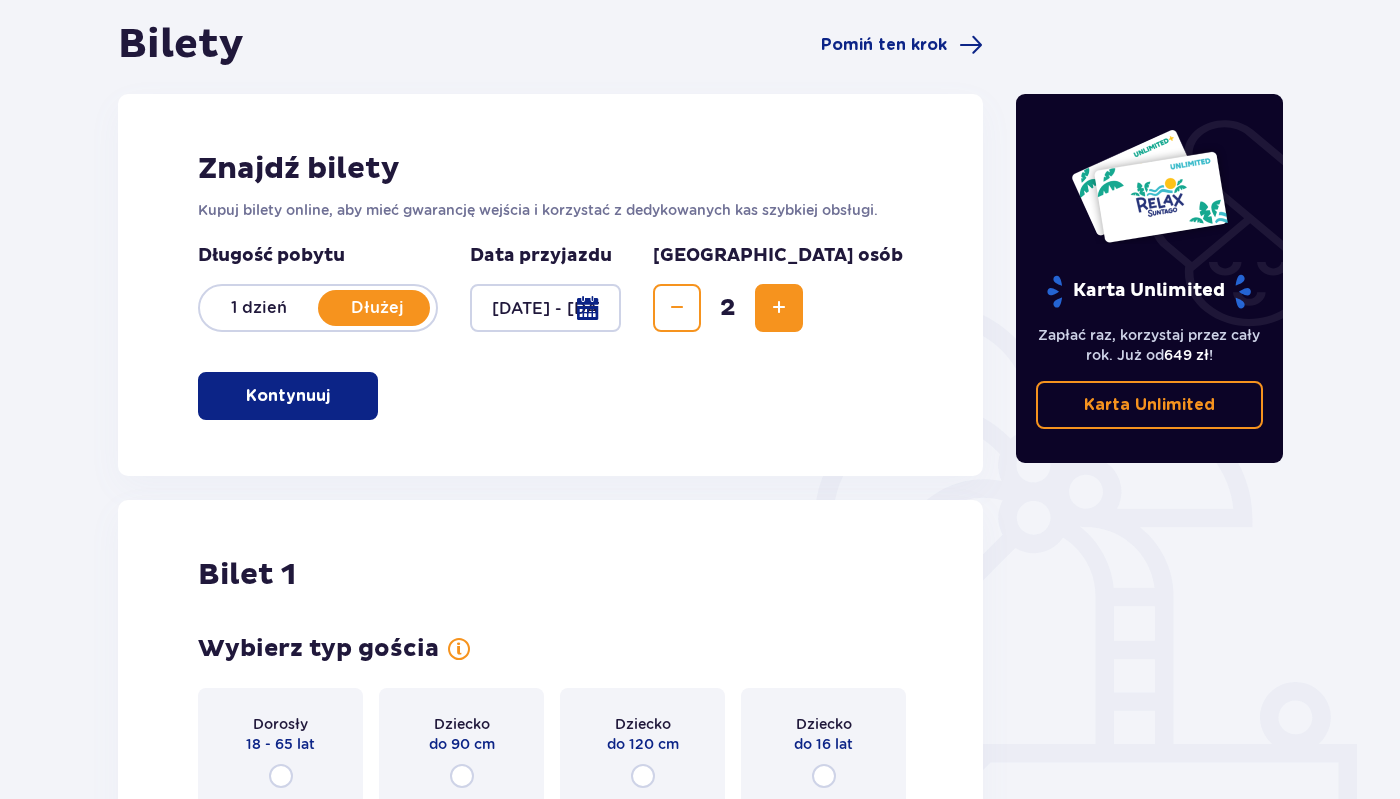 click at bounding box center (779, 308) 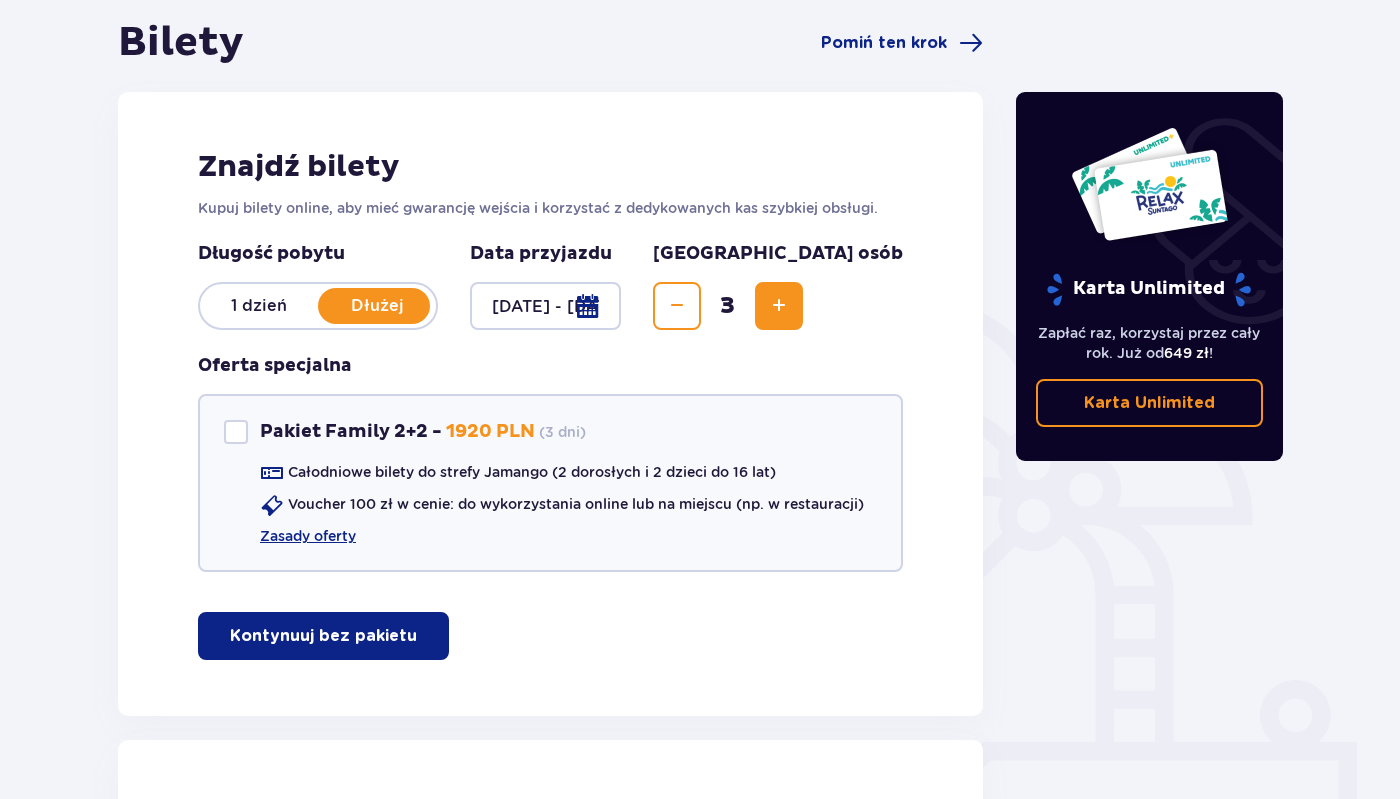 click at bounding box center (779, 306) 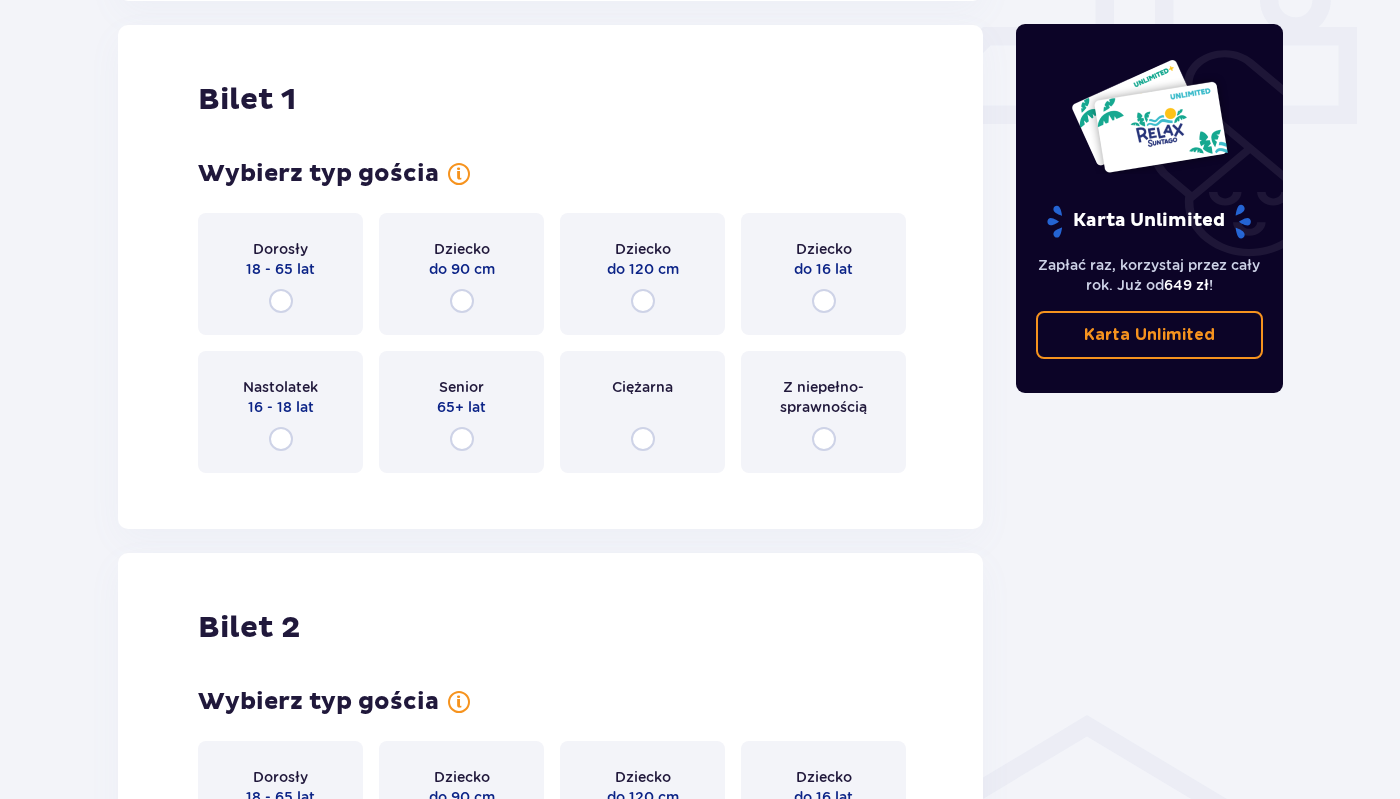 scroll, scrollTop: 910, scrollLeft: 0, axis: vertical 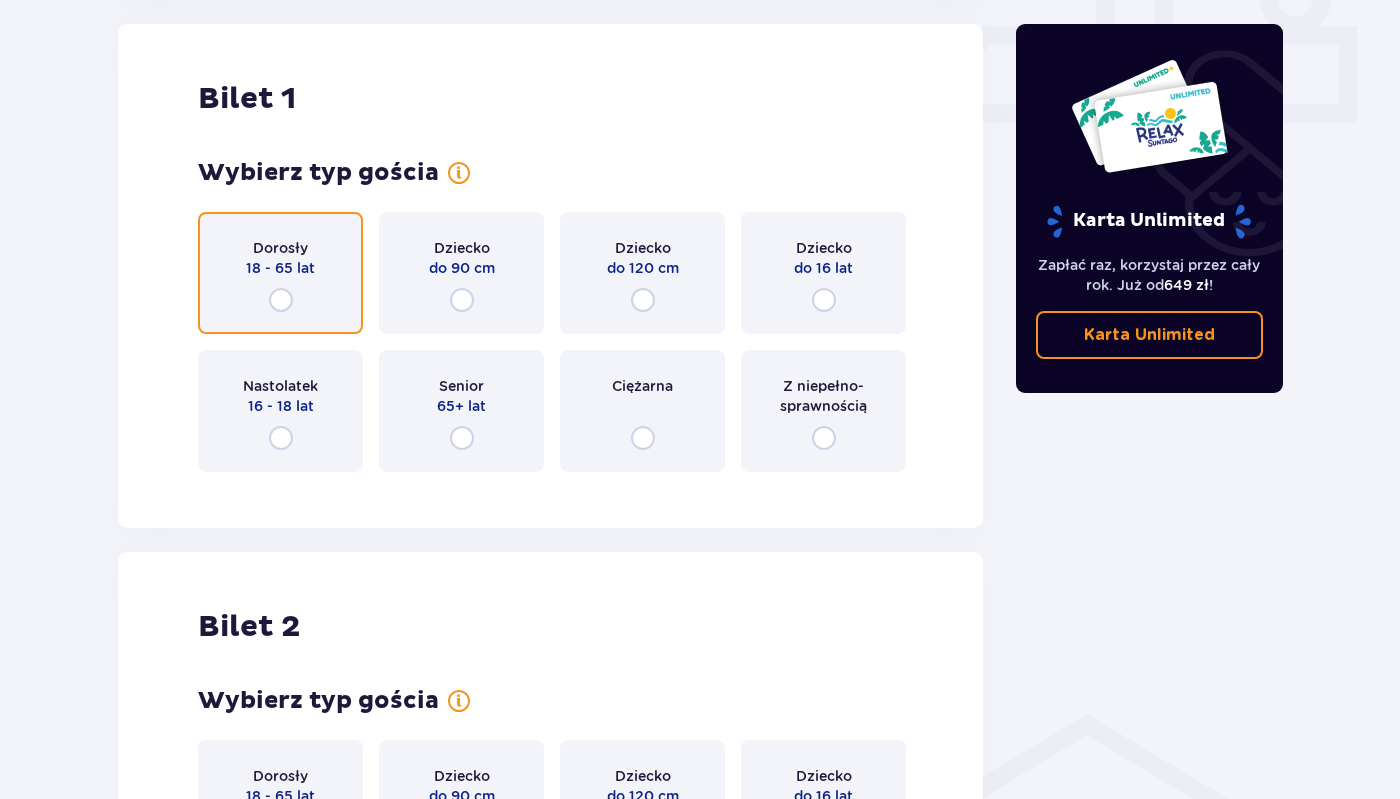click at bounding box center [281, 300] 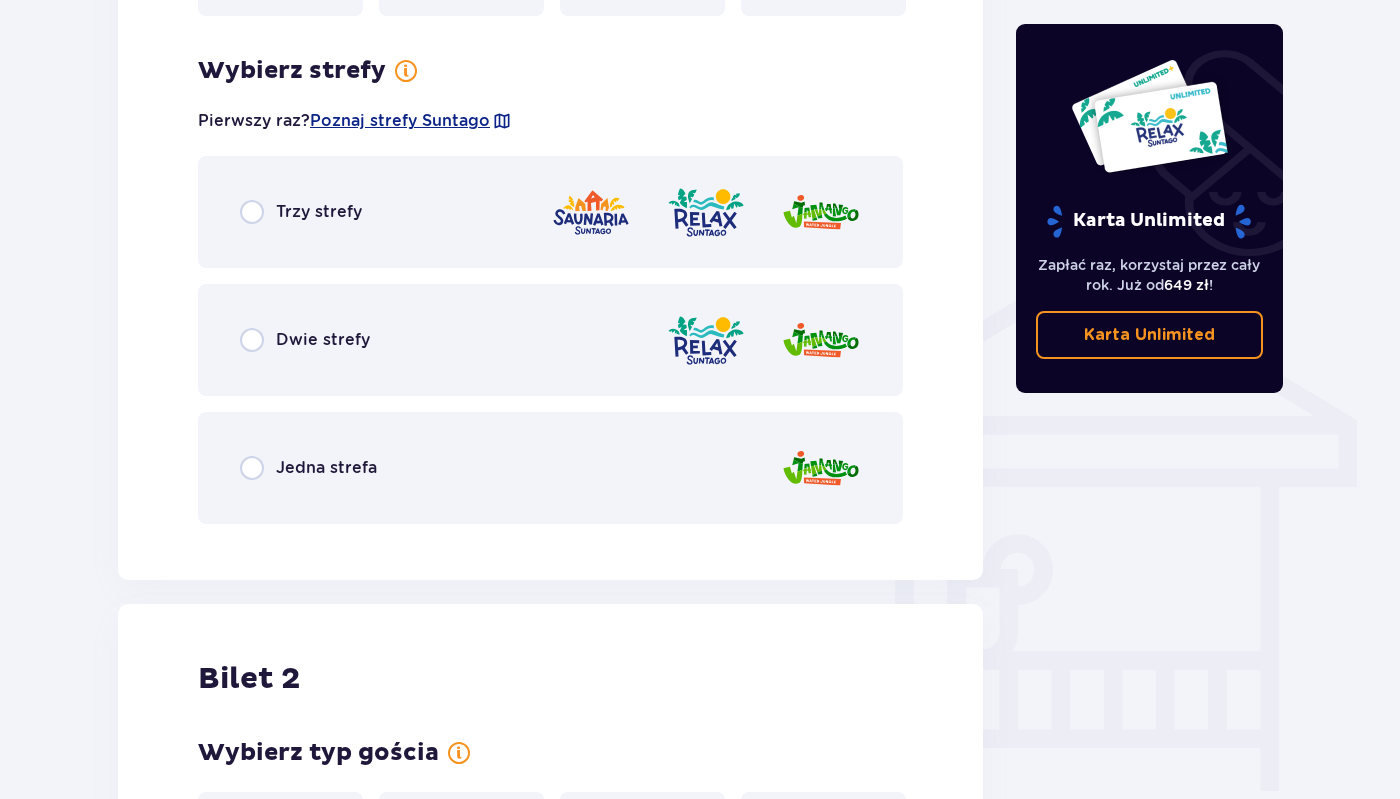 scroll, scrollTop: 1398, scrollLeft: 0, axis: vertical 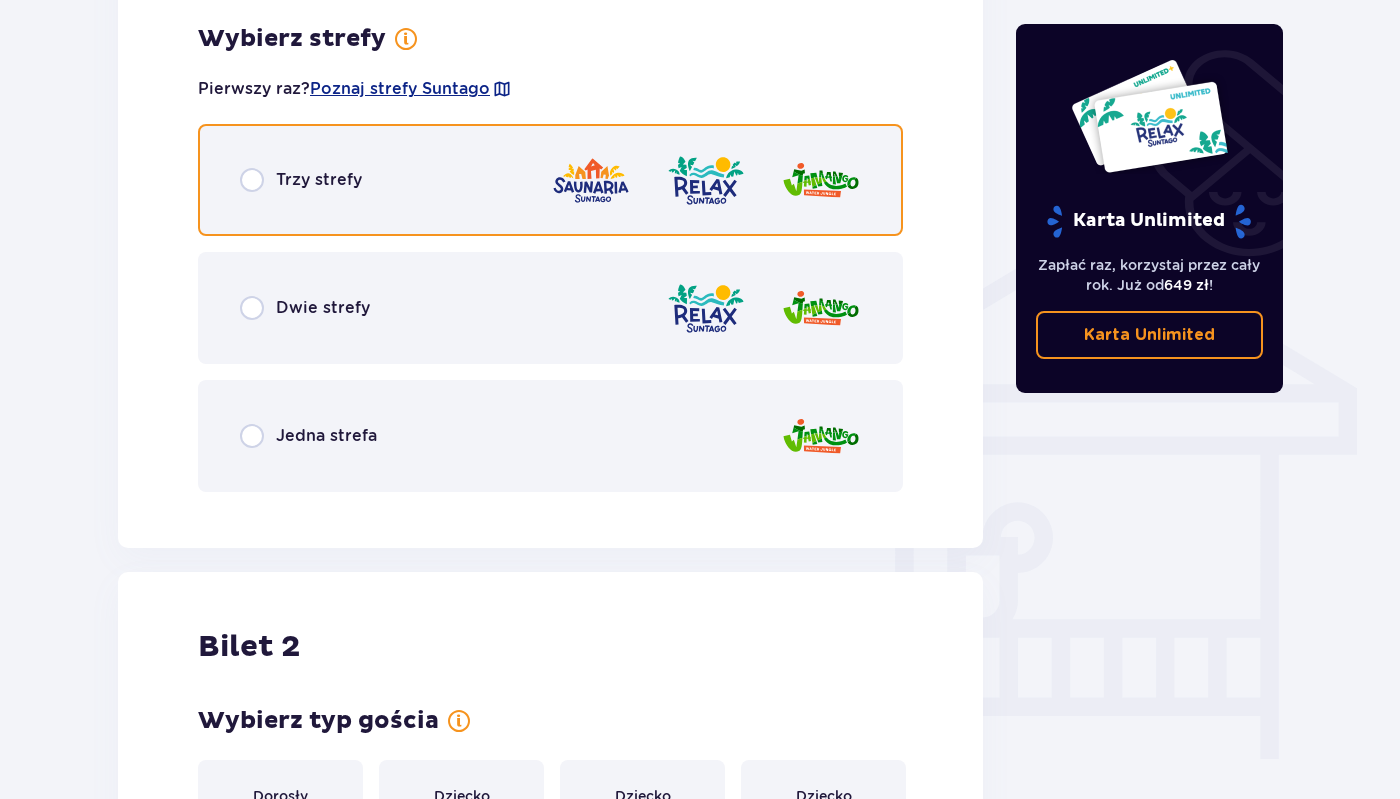 click at bounding box center (252, 180) 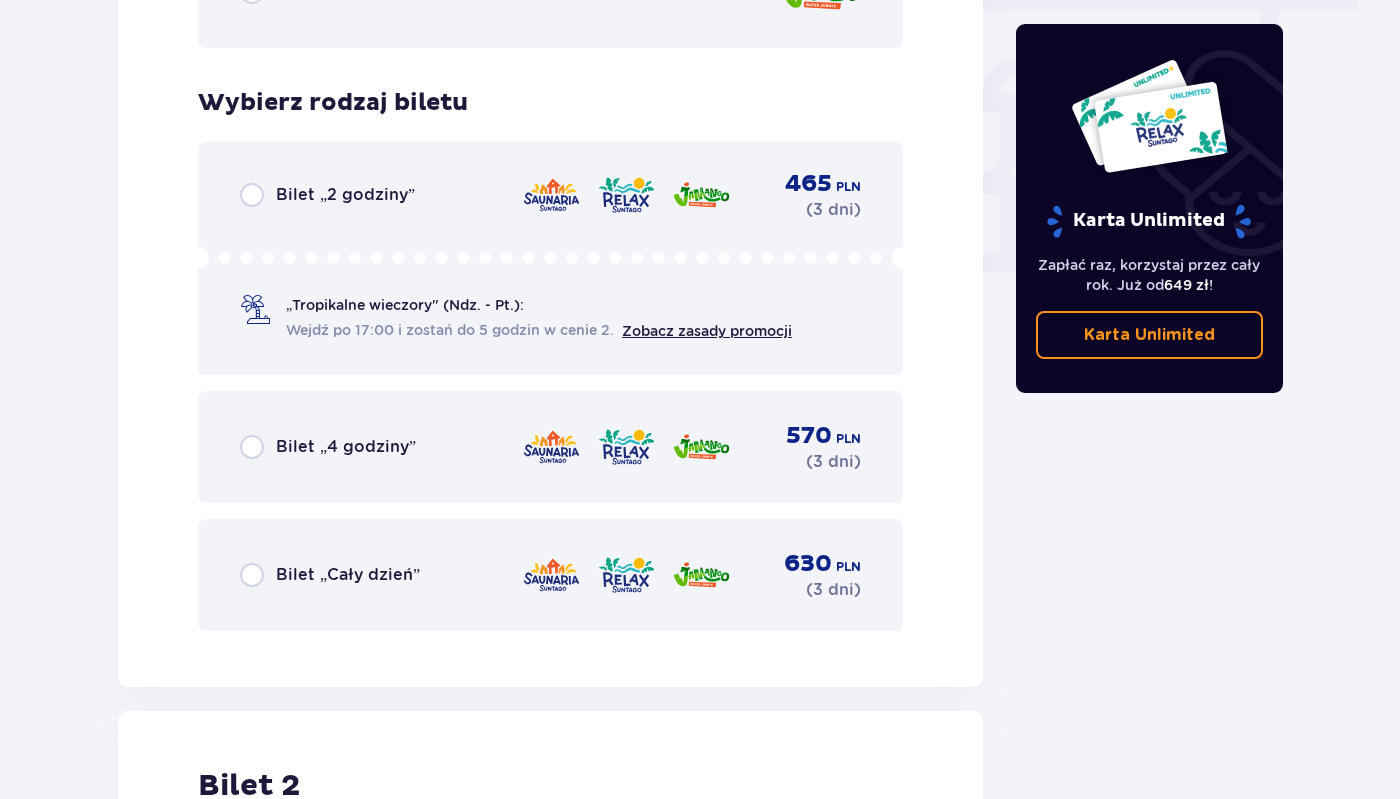 scroll, scrollTop: 1906, scrollLeft: 0, axis: vertical 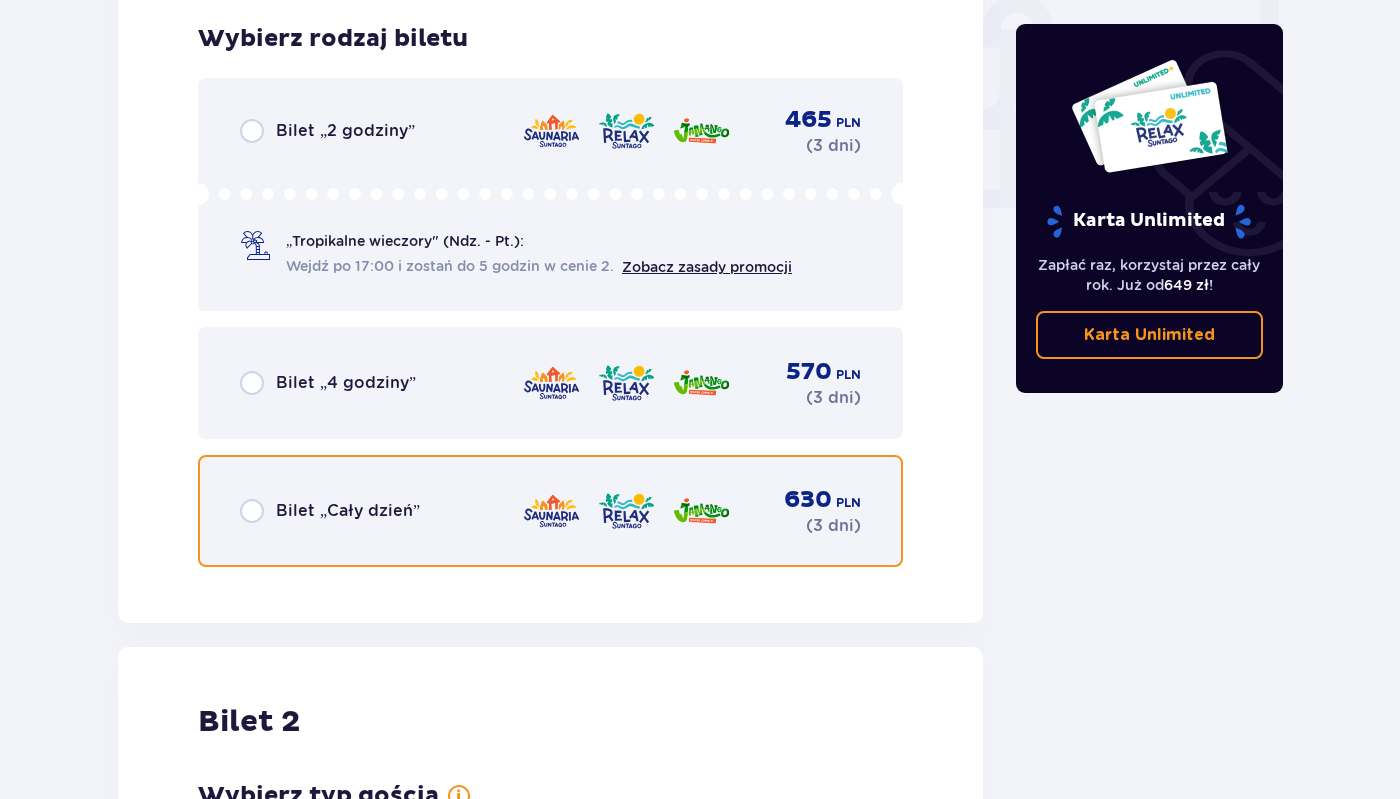 click at bounding box center [252, 511] 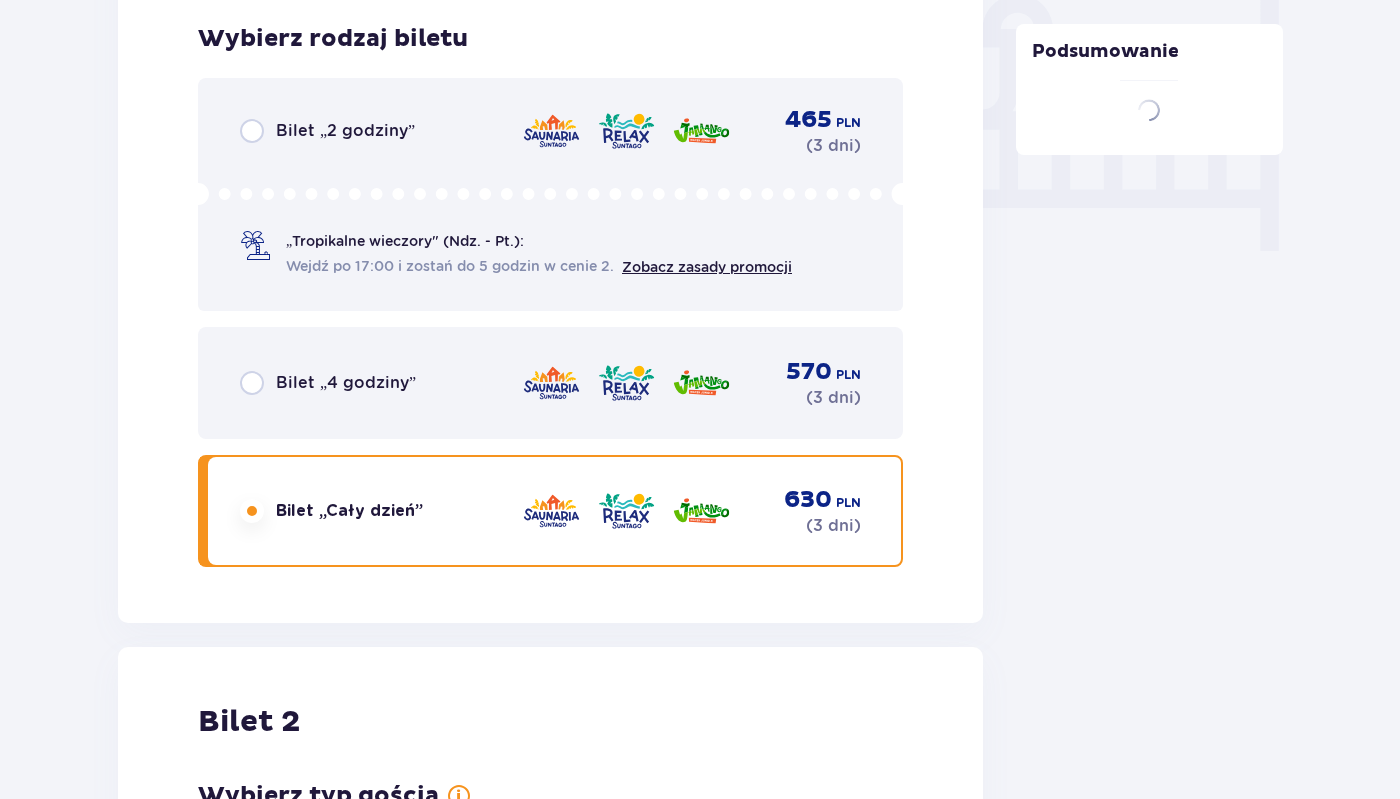 scroll, scrollTop: 2529, scrollLeft: 0, axis: vertical 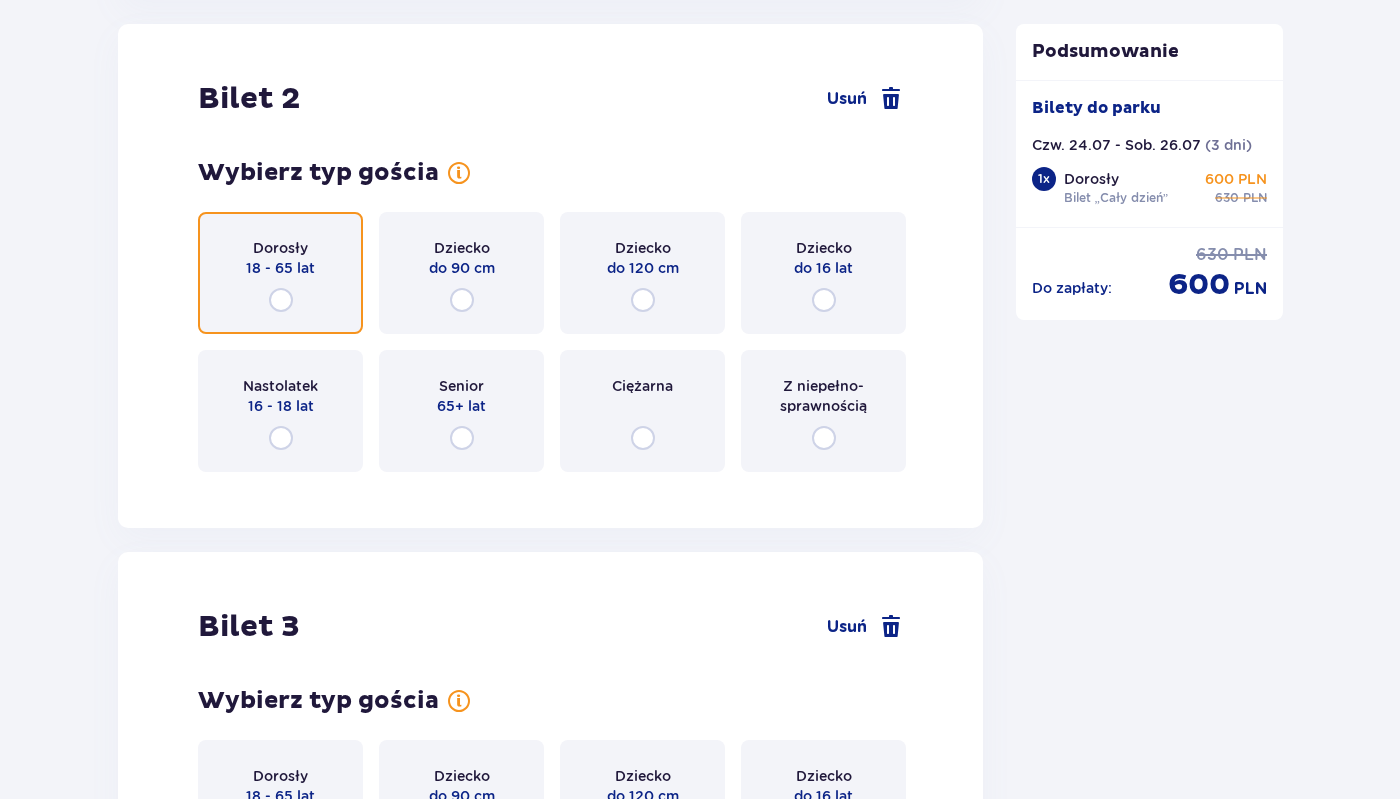 click at bounding box center (281, 300) 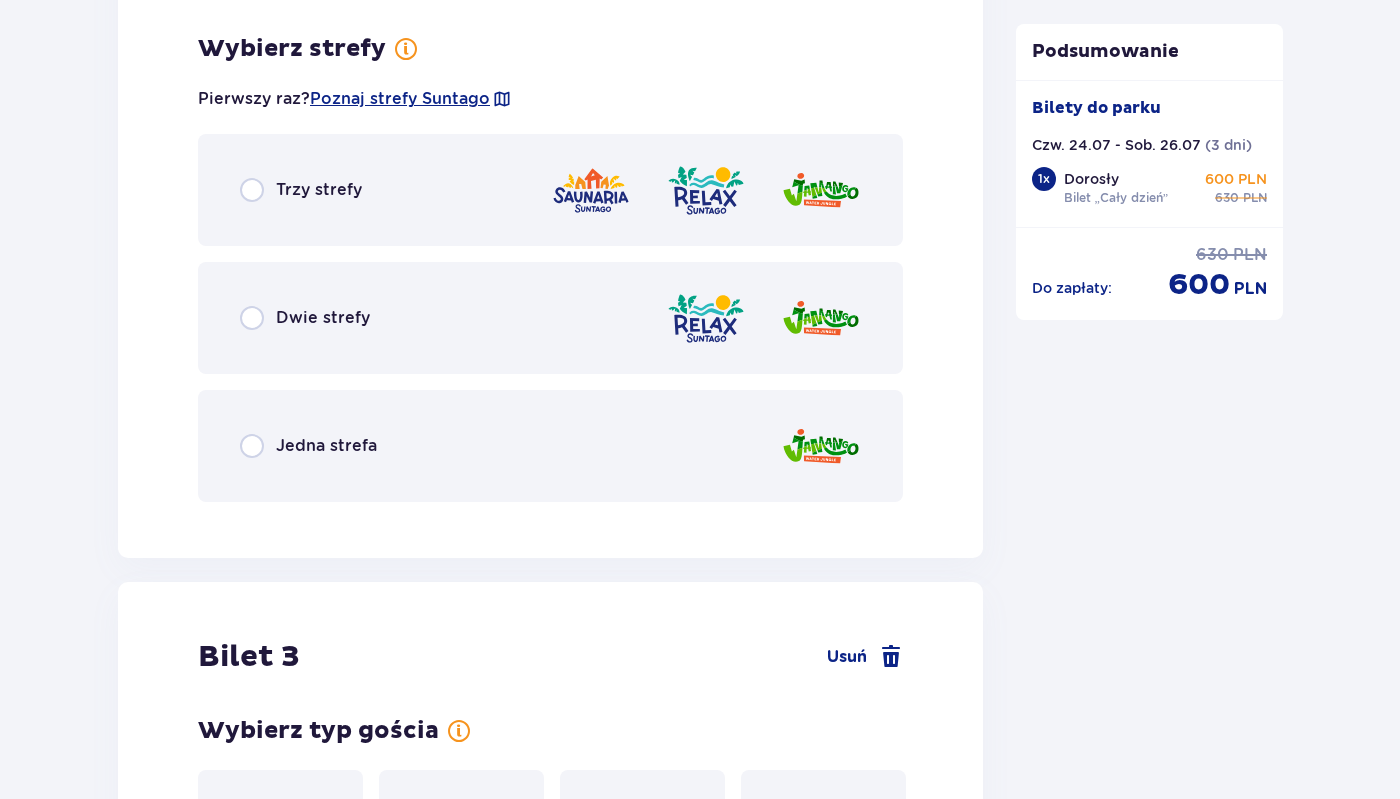 scroll, scrollTop: 3017, scrollLeft: 0, axis: vertical 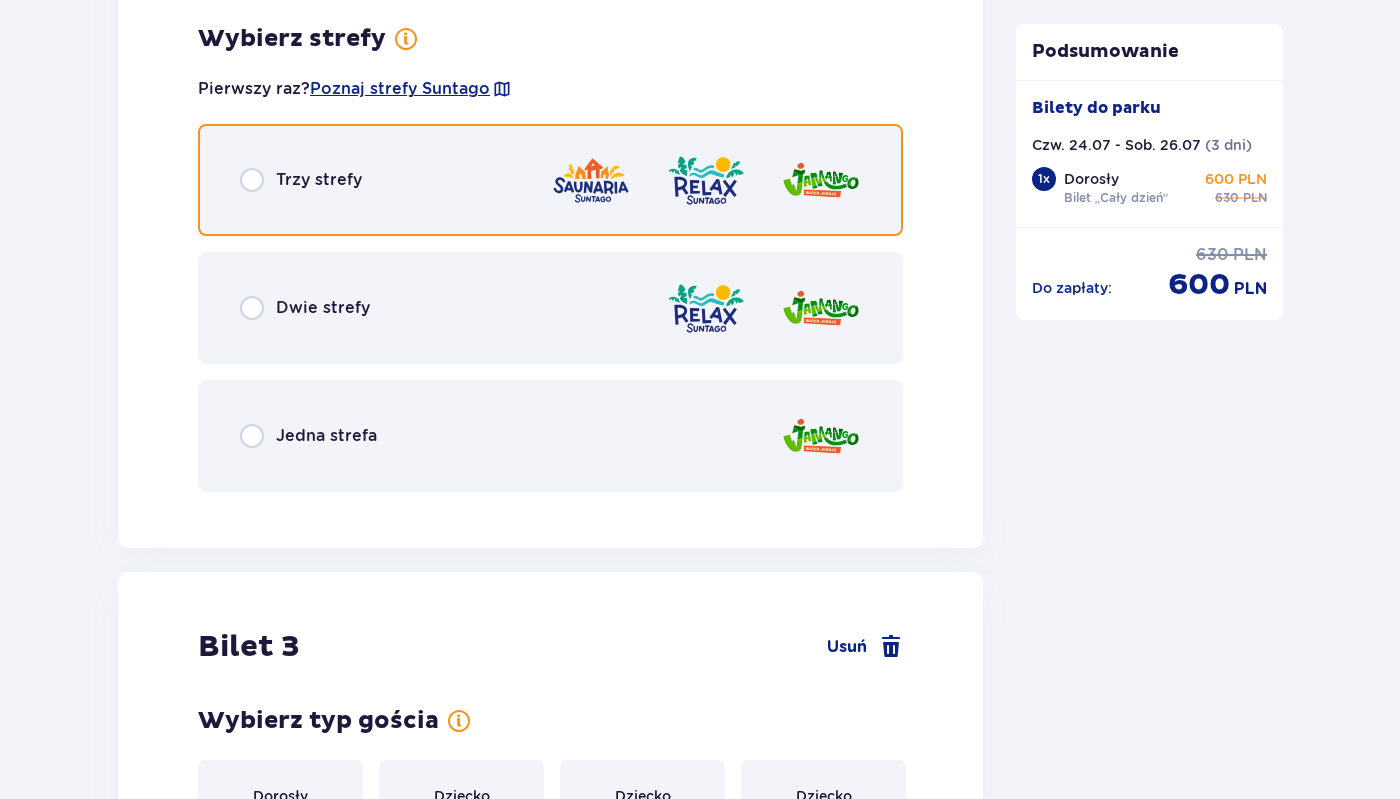 click at bounding box center [252, 180] 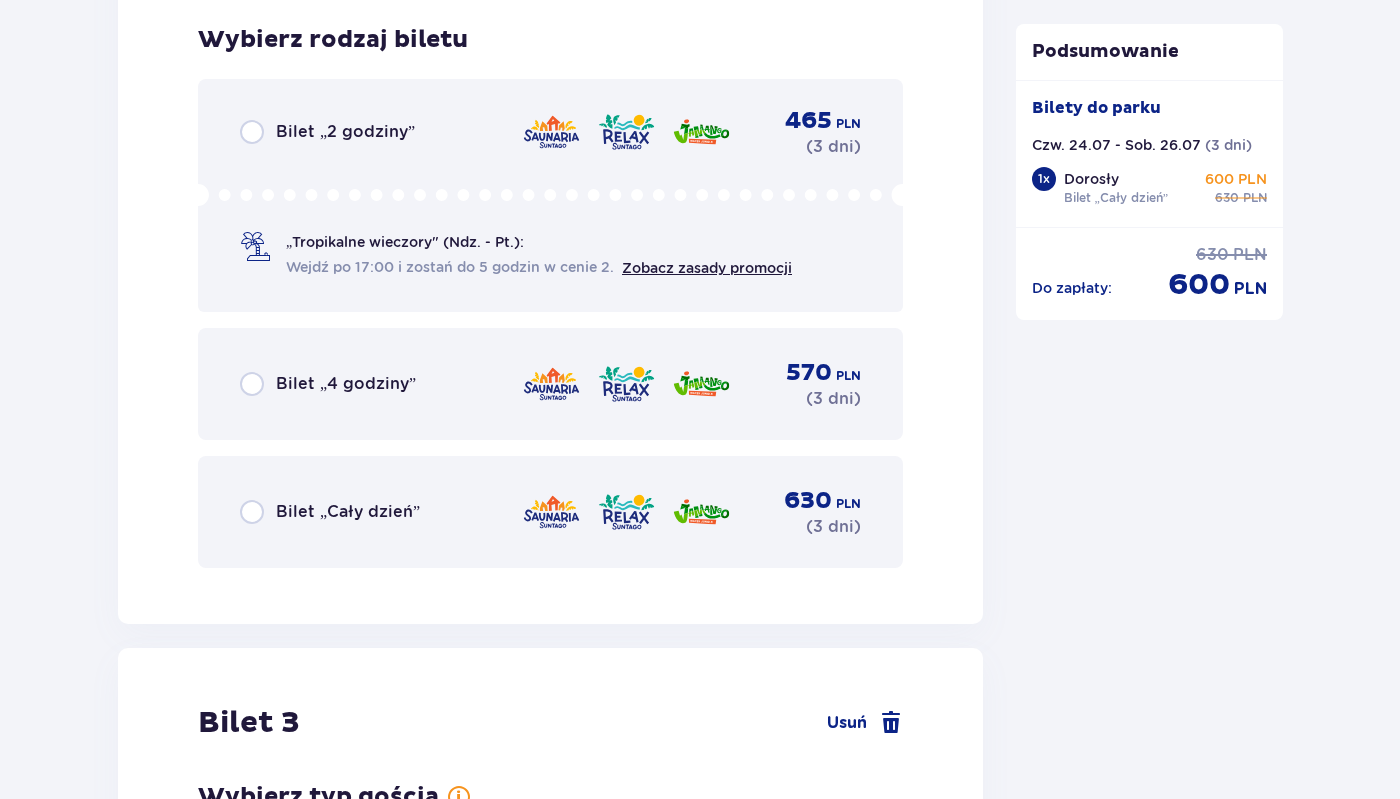 scroll, scrollTop: 3525, scrollLeft: 0, axis: vertical 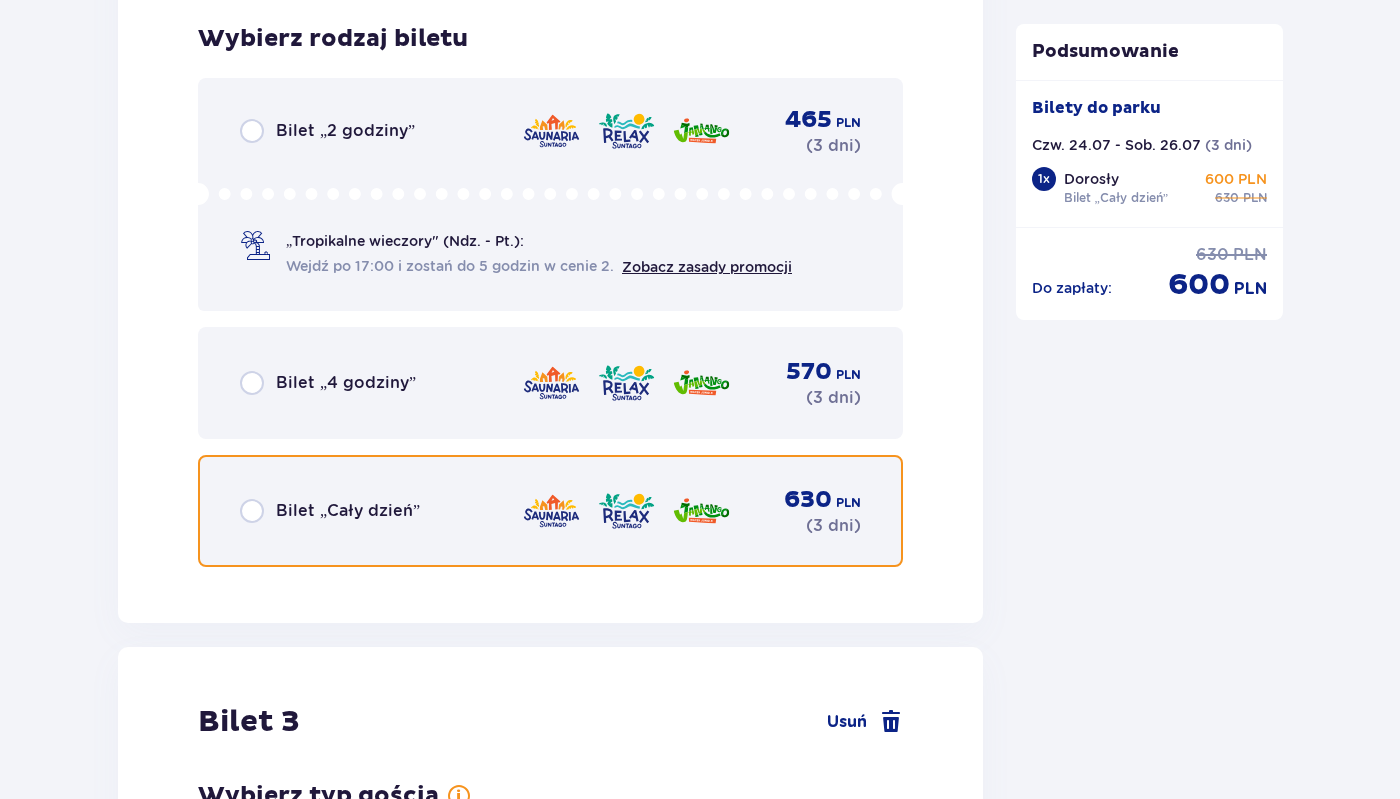 click at bounding box center (252, 511) 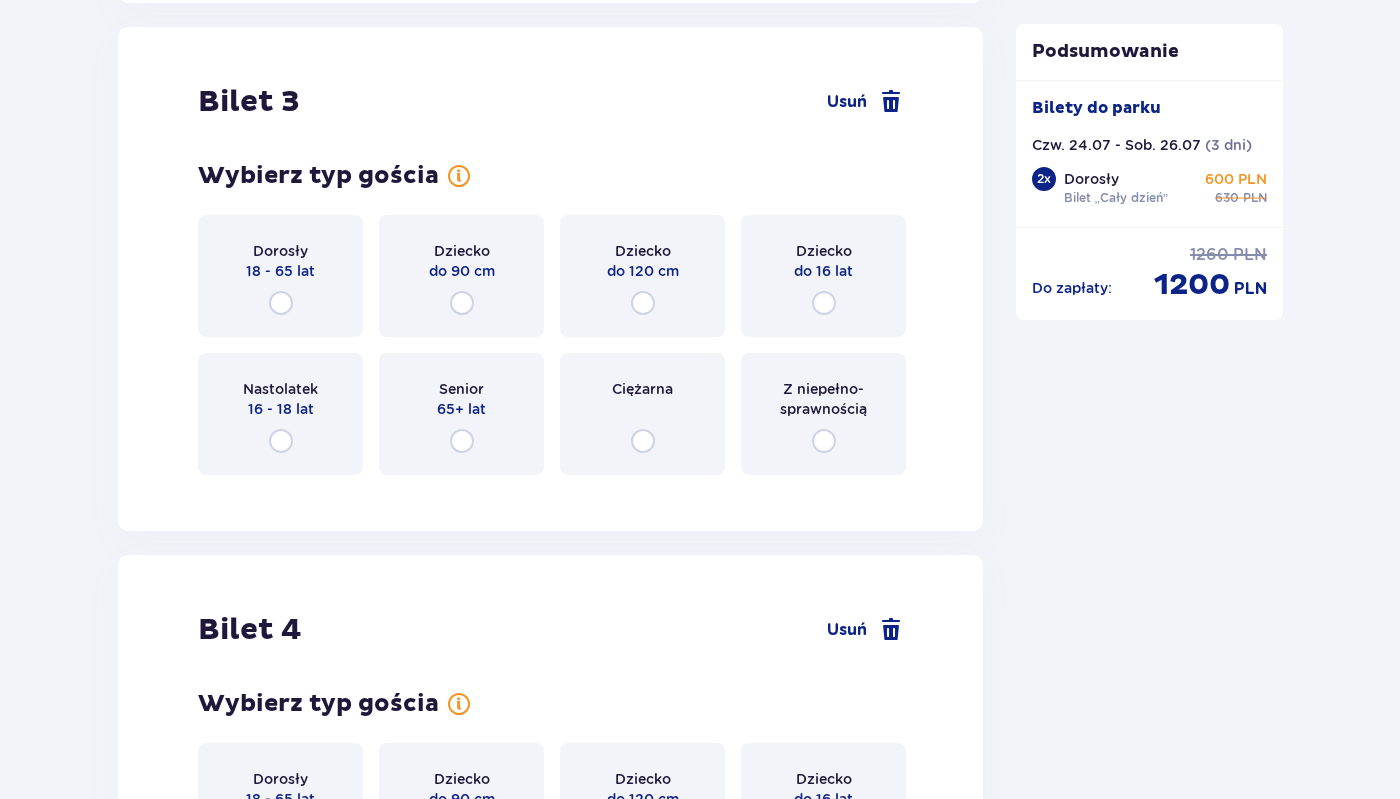 scroll, scrollTop: 4148, scrollLeft: 0, axis: vertical 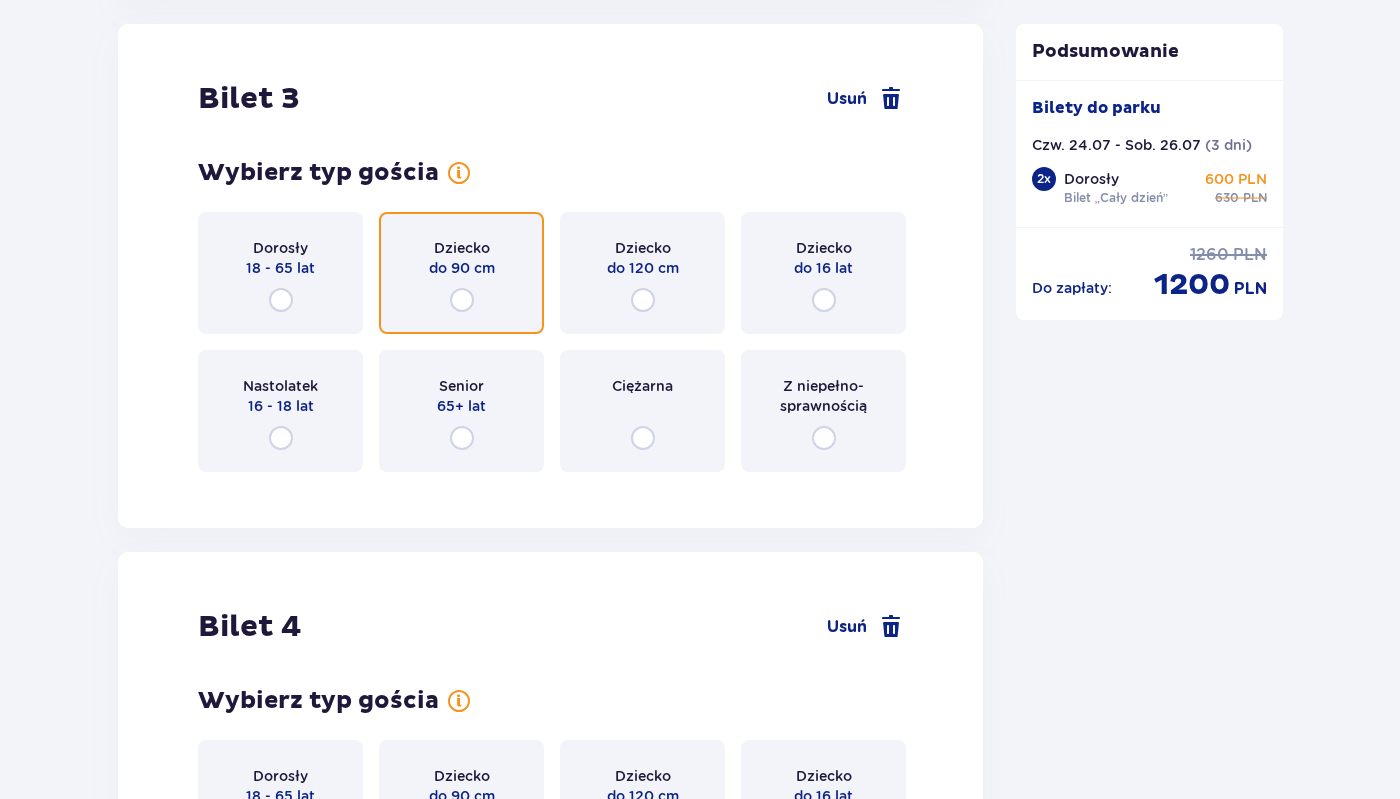 click at bounding box center [462, 300] 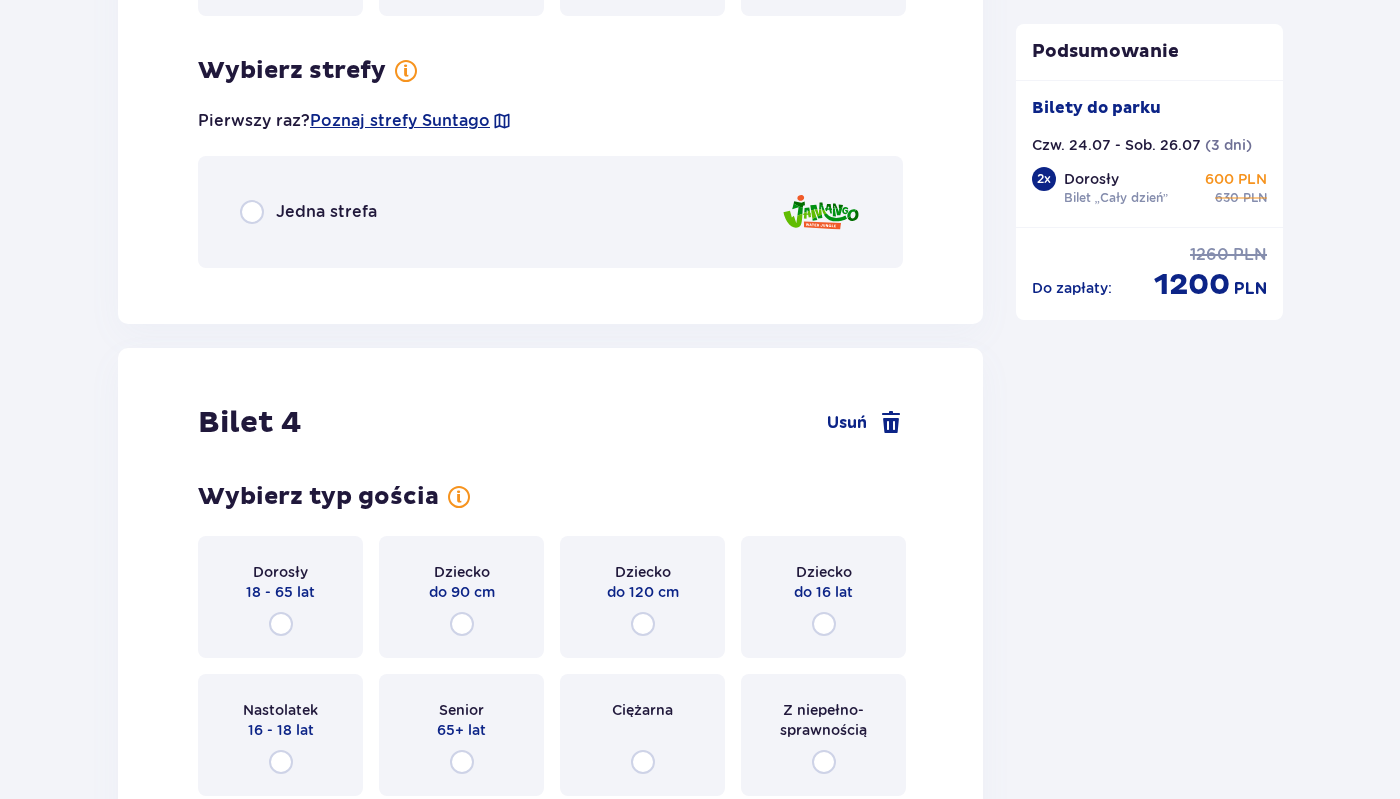 scroll, scrollTop: 4636, scrollLeft: 0, axis: vertical 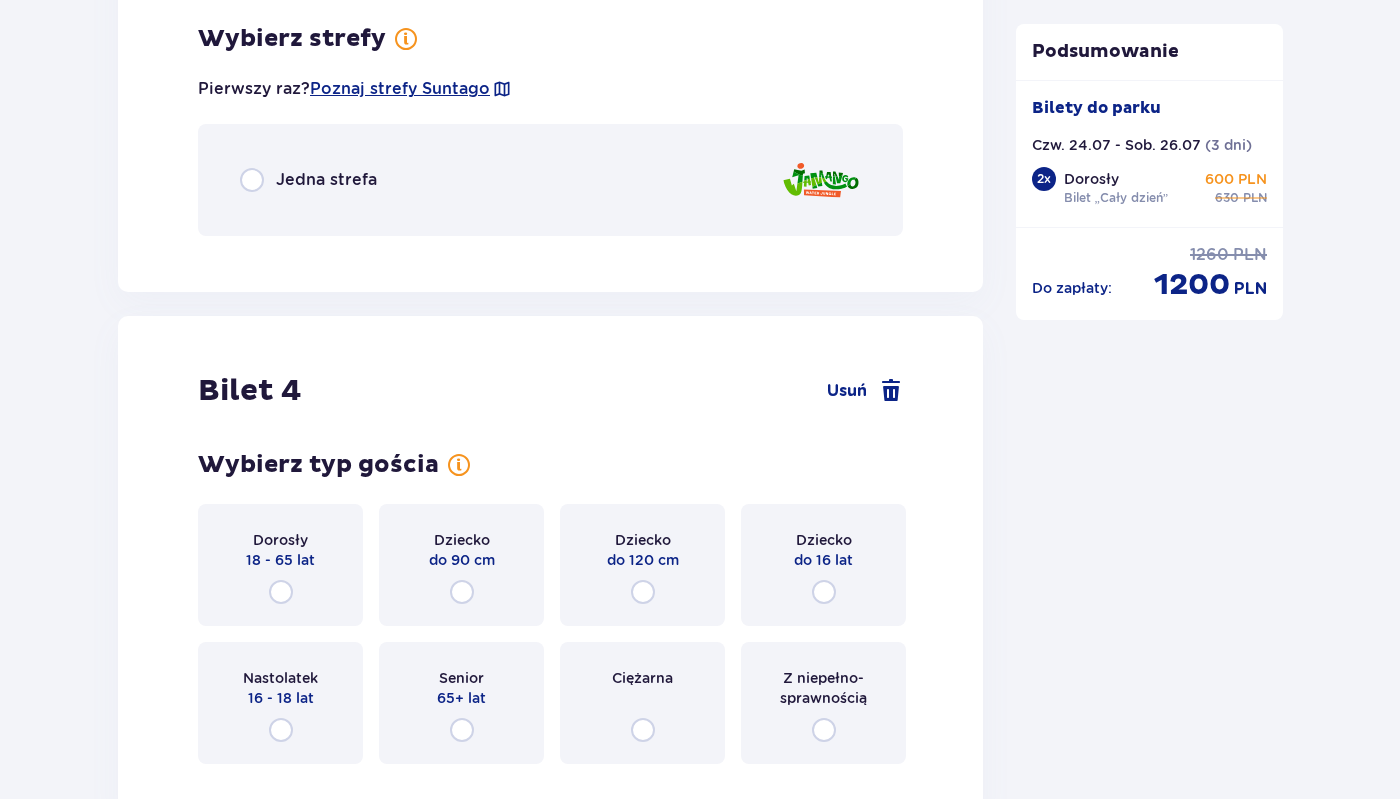 click on "Jedna strefa" at bounding box center [308, 180] 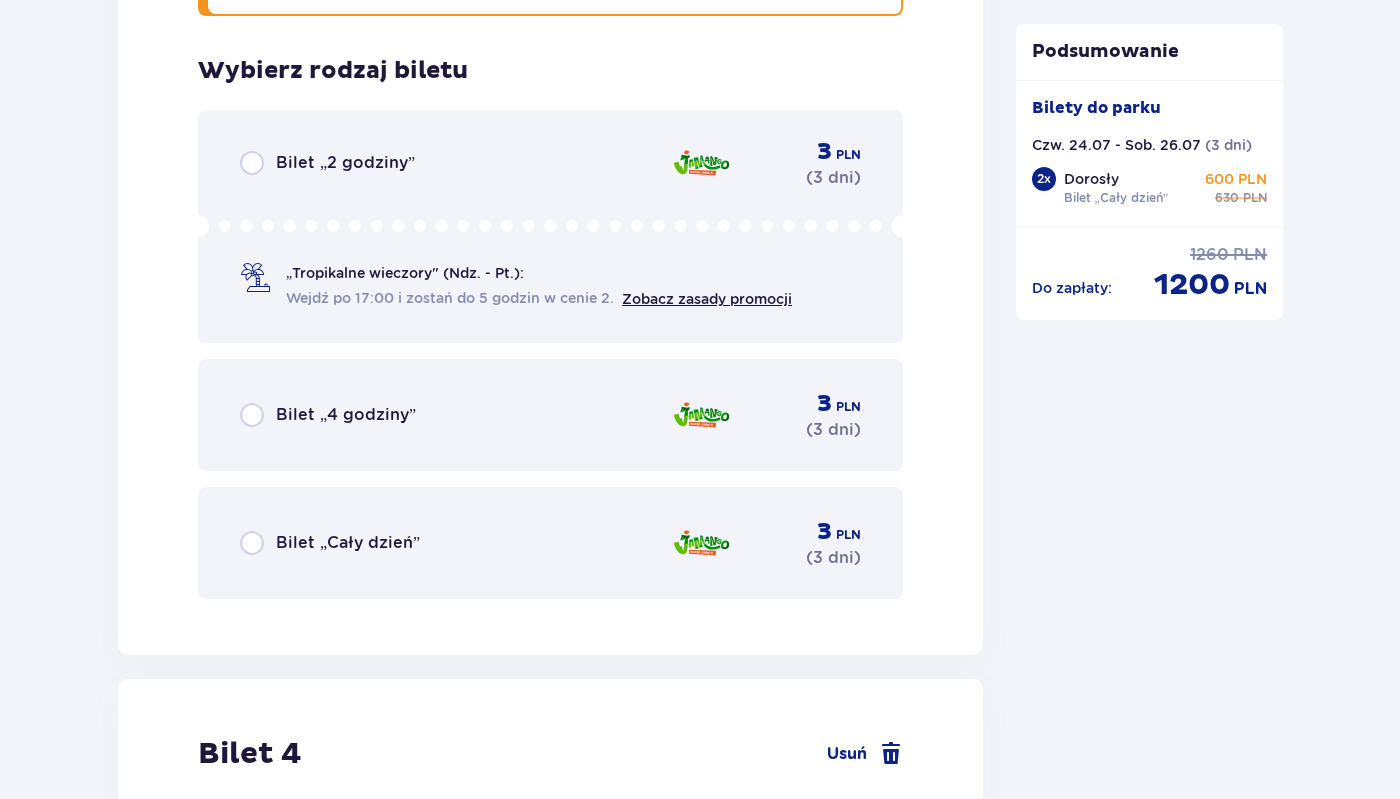 scroll, scrollTop: 4888, scrollLeft: 0, axis: vertical 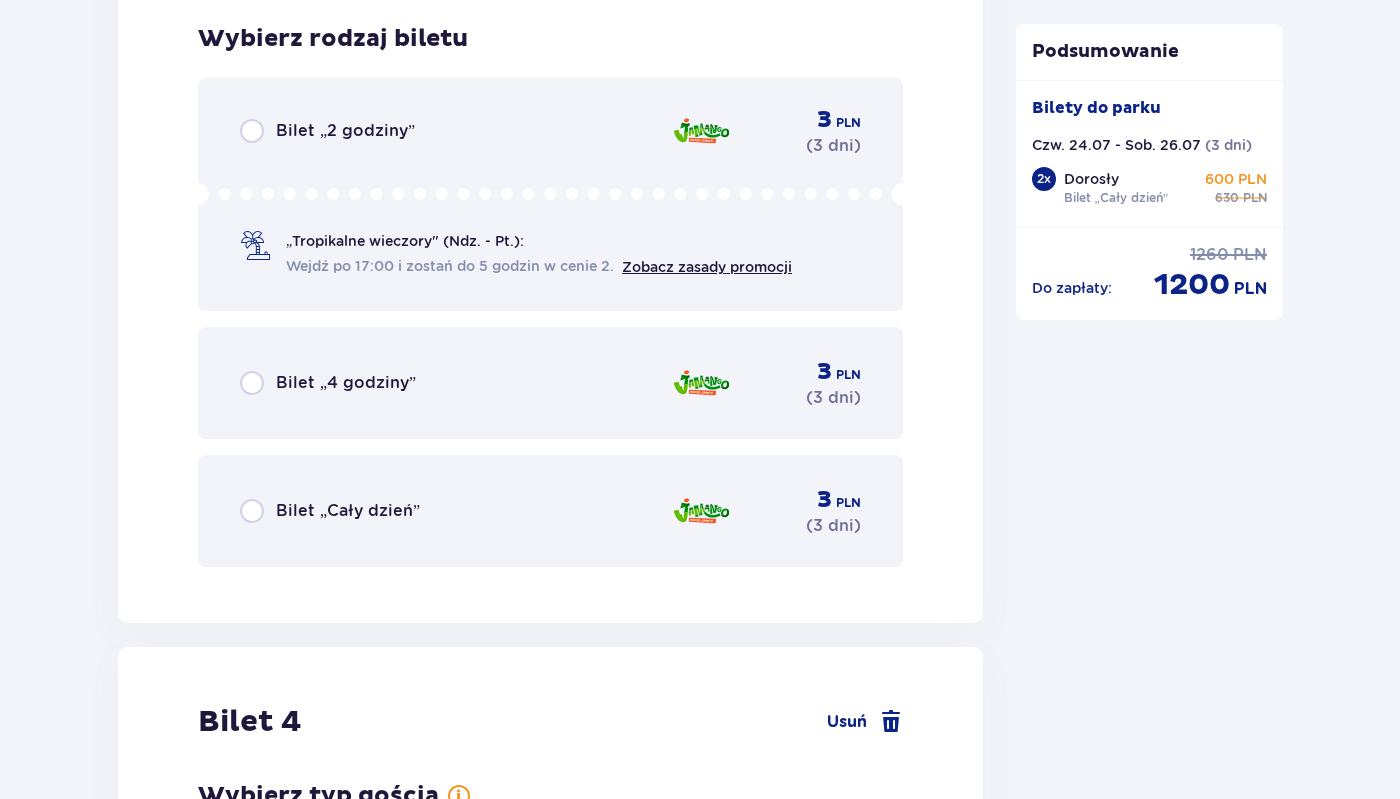 click on "Bilet „Cały dzień” 3 PLN ( 3 dni )" at bounding box center (550, 511) 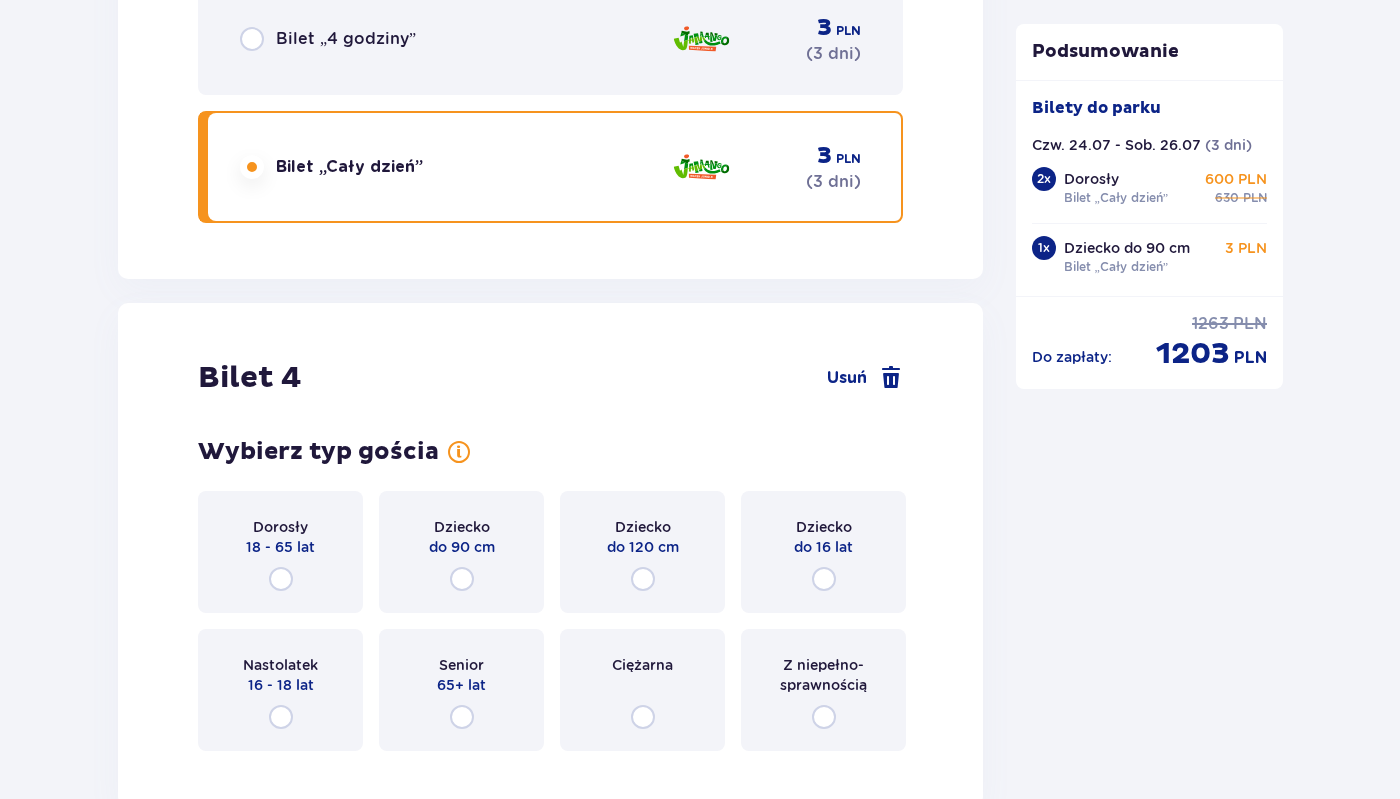 scroll, scrollTop: 5456, scrollLeft: 0, axis: vertical 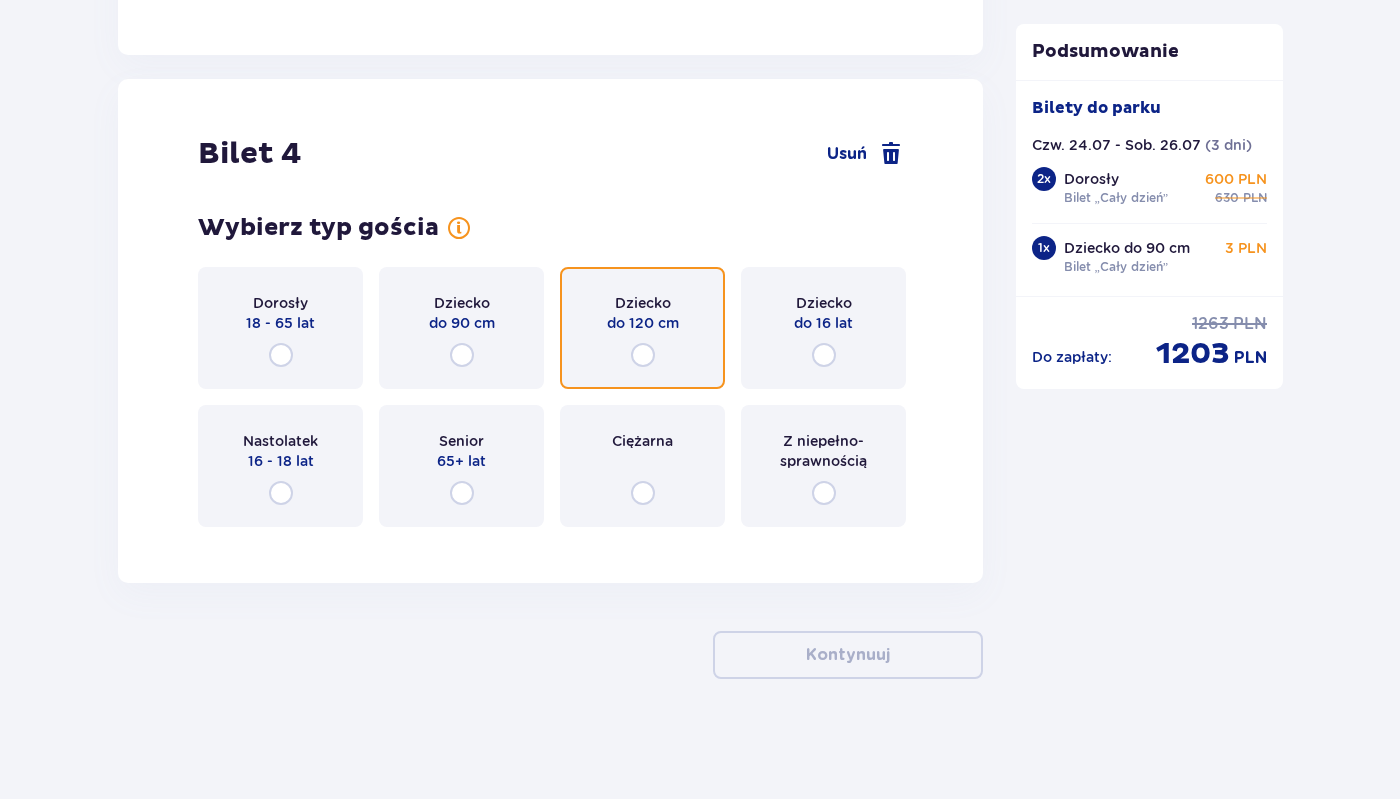click at bounding box center (643, 355) 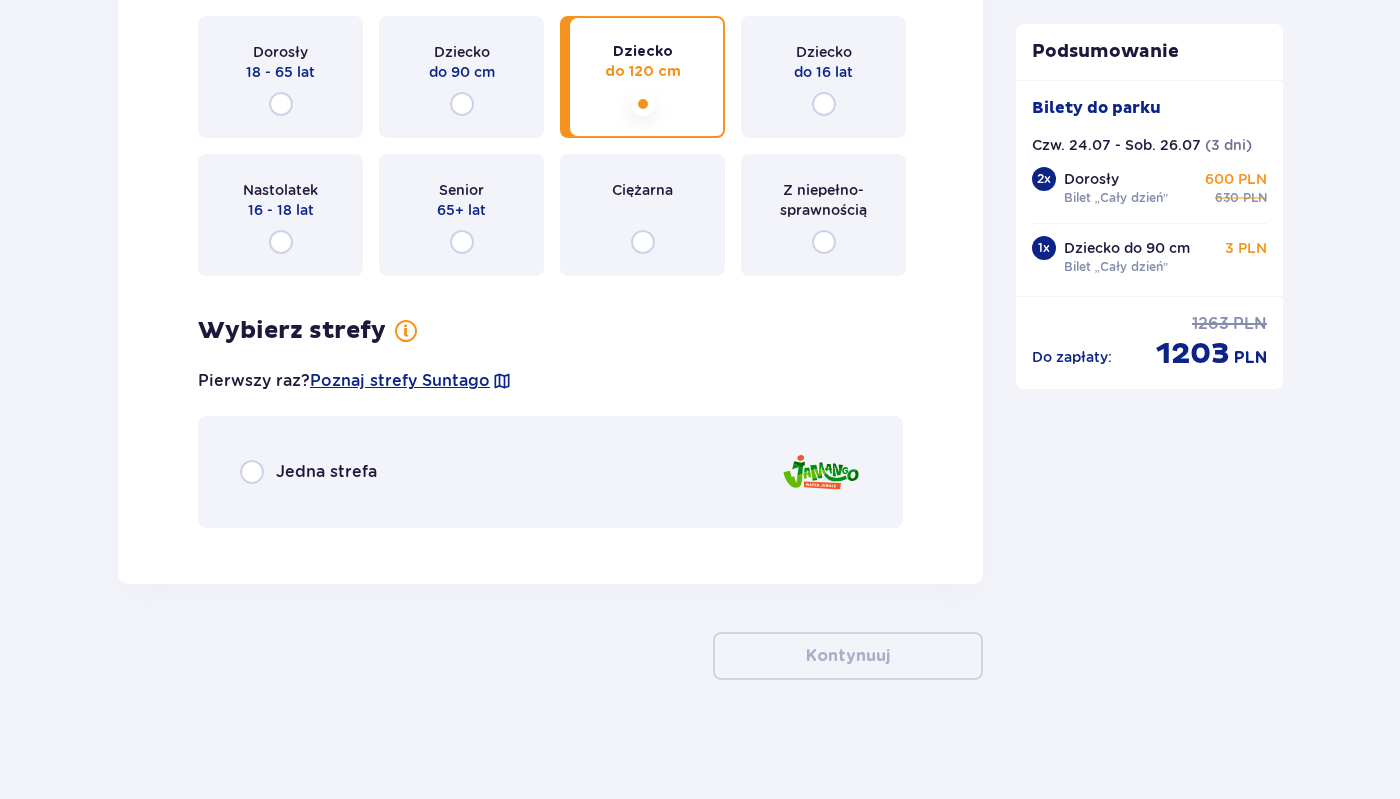 scroll, scrollTop: 5708, scrollLeft: 0, axis: vertical 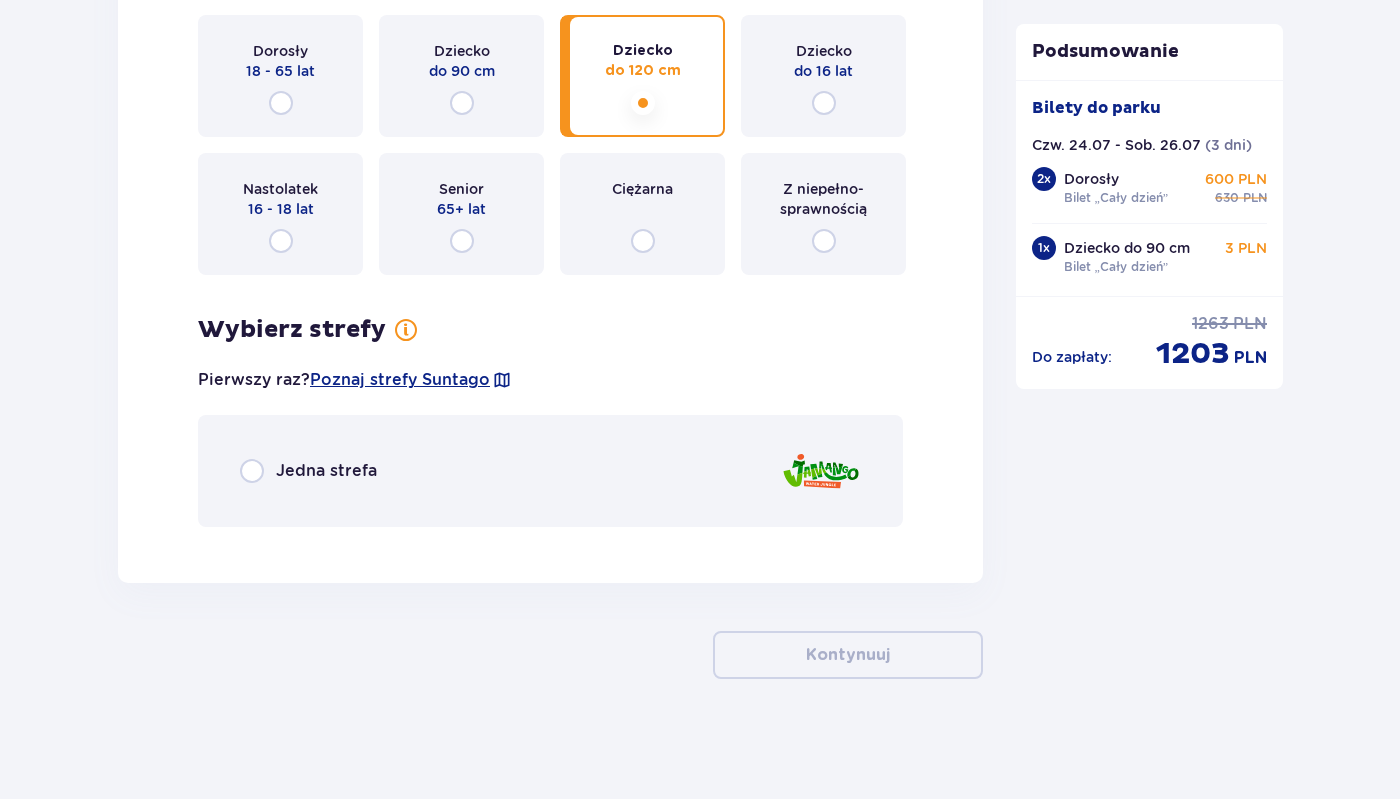 click on "Dziecko do 16 lat" at bounding box center [823, 76] 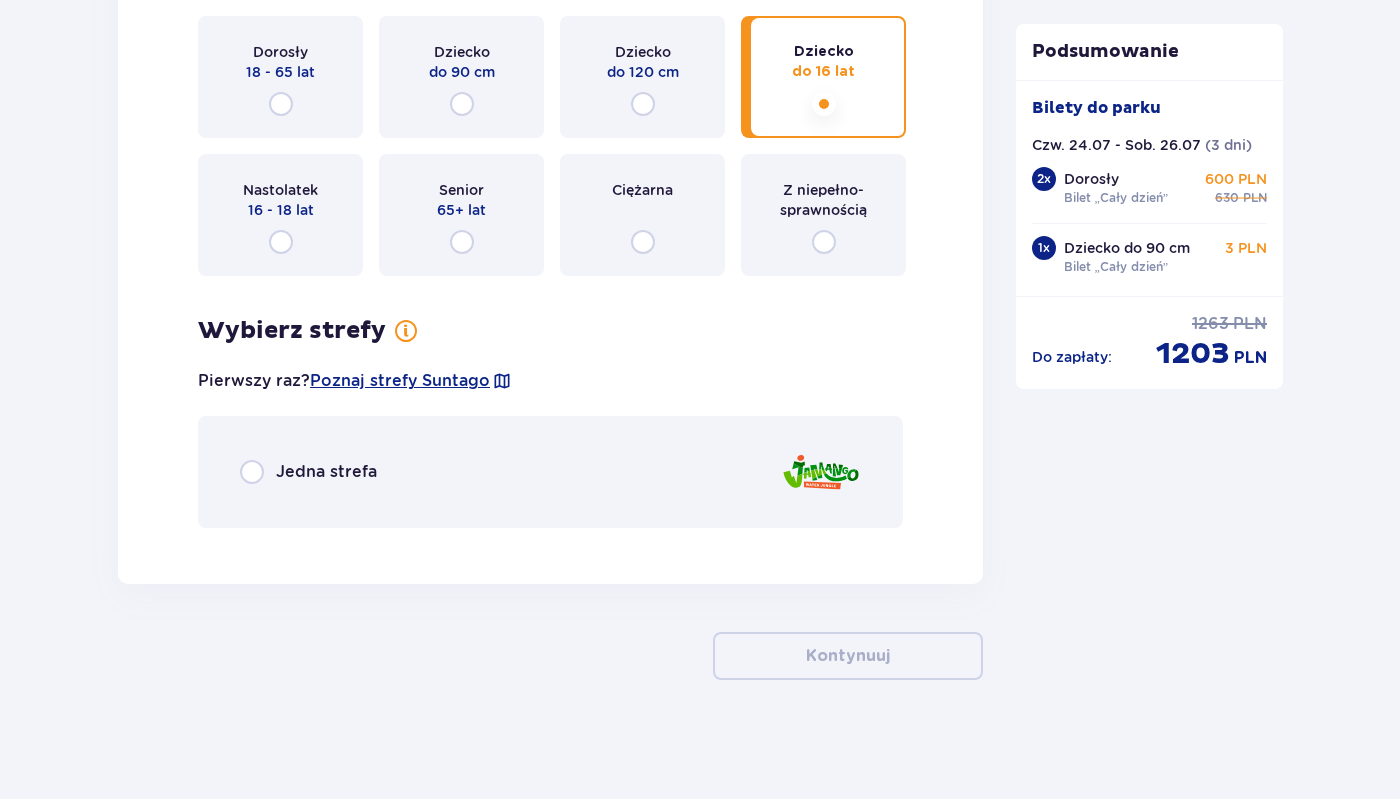 scroll, scrollTop: 5708, scrollLeft: 0, axis: vertical 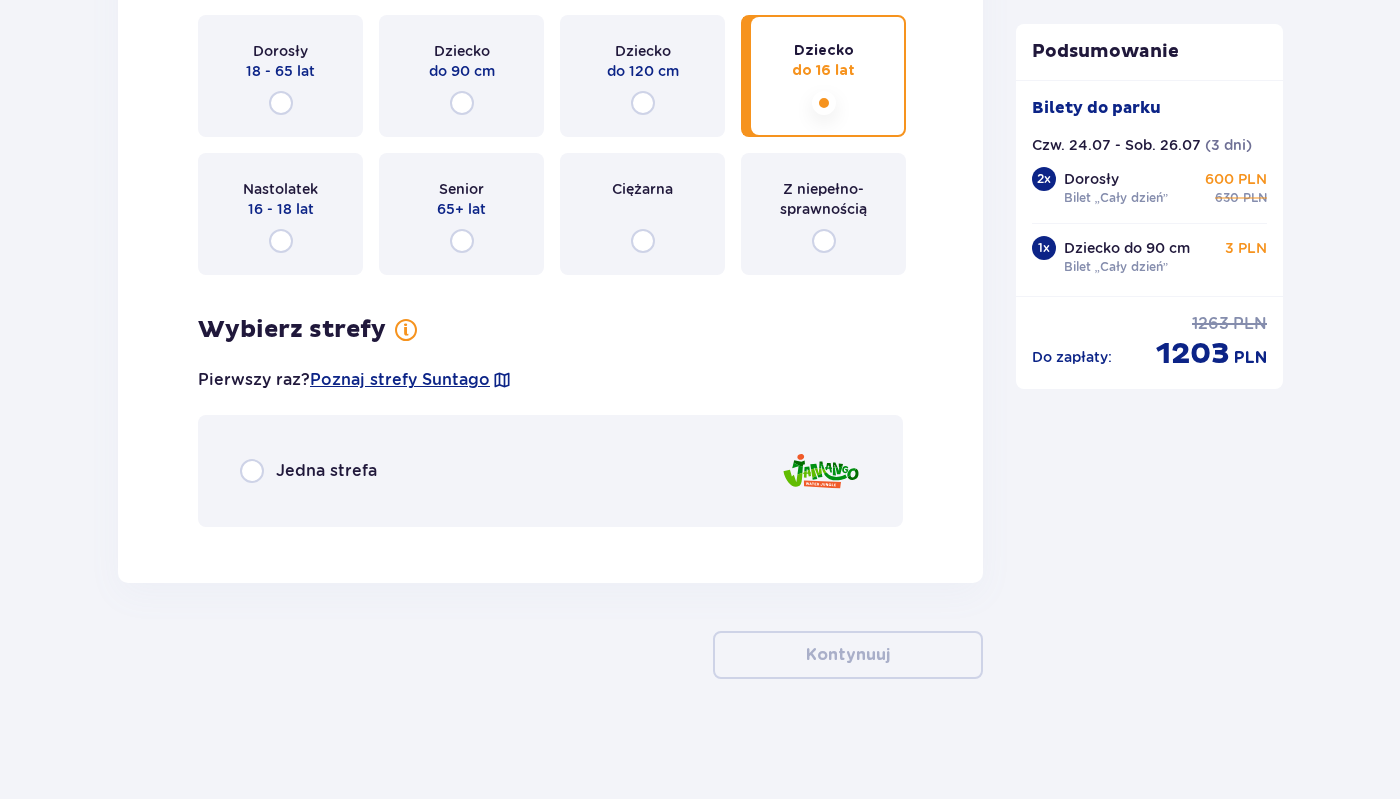 click on "Jedna strefa" at bounding box center [326, 471] 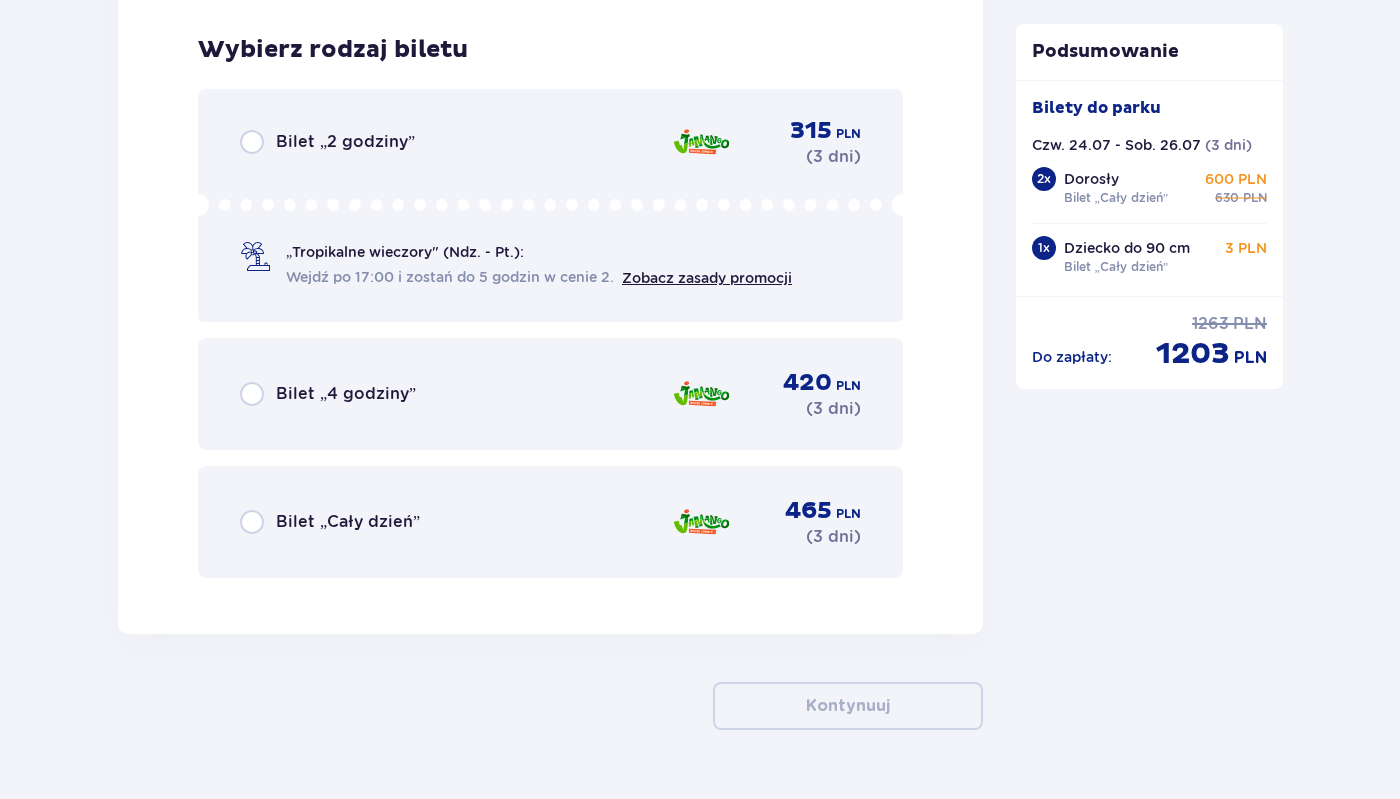 scroll, scrollTop: 6251, scrollLeft: 0, axis: vertical 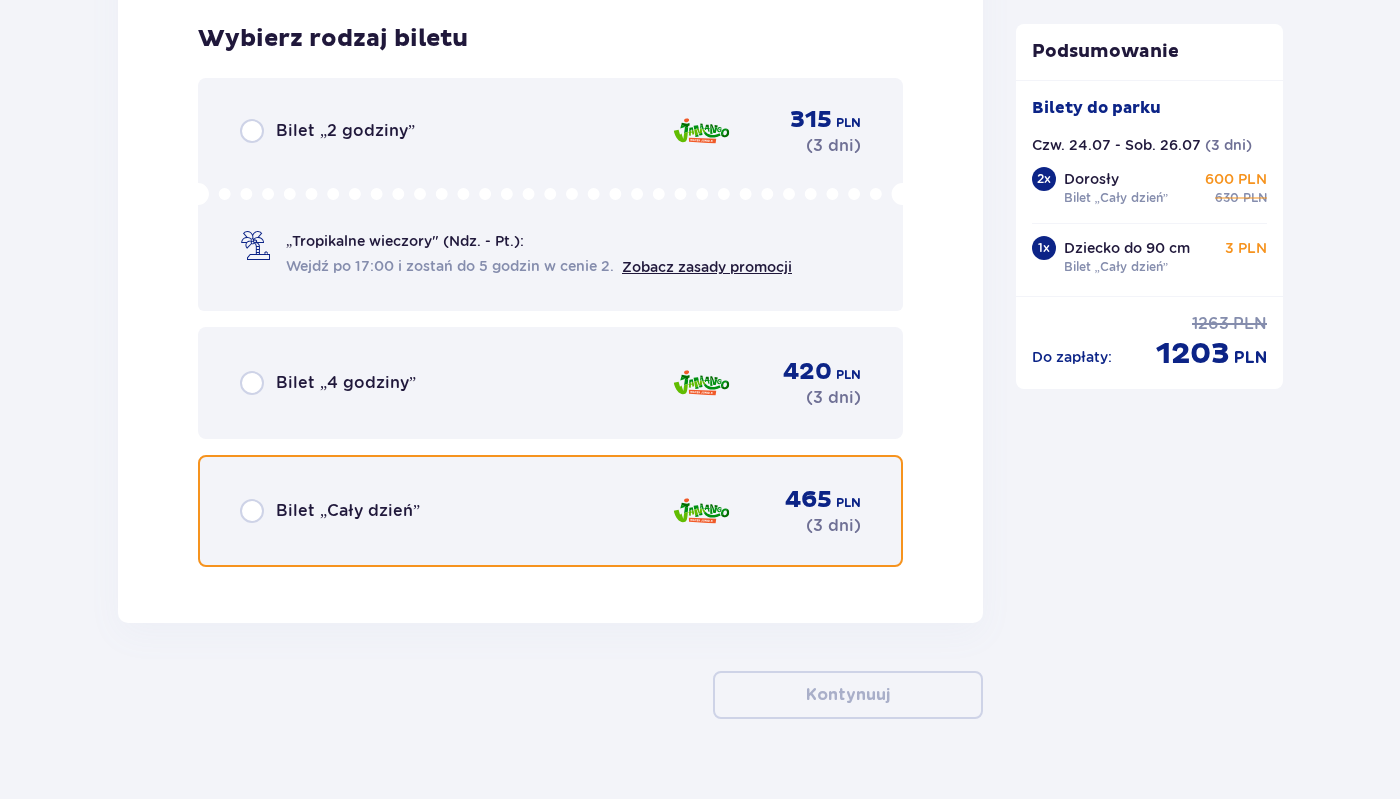 click at bounding box center (252, 511) 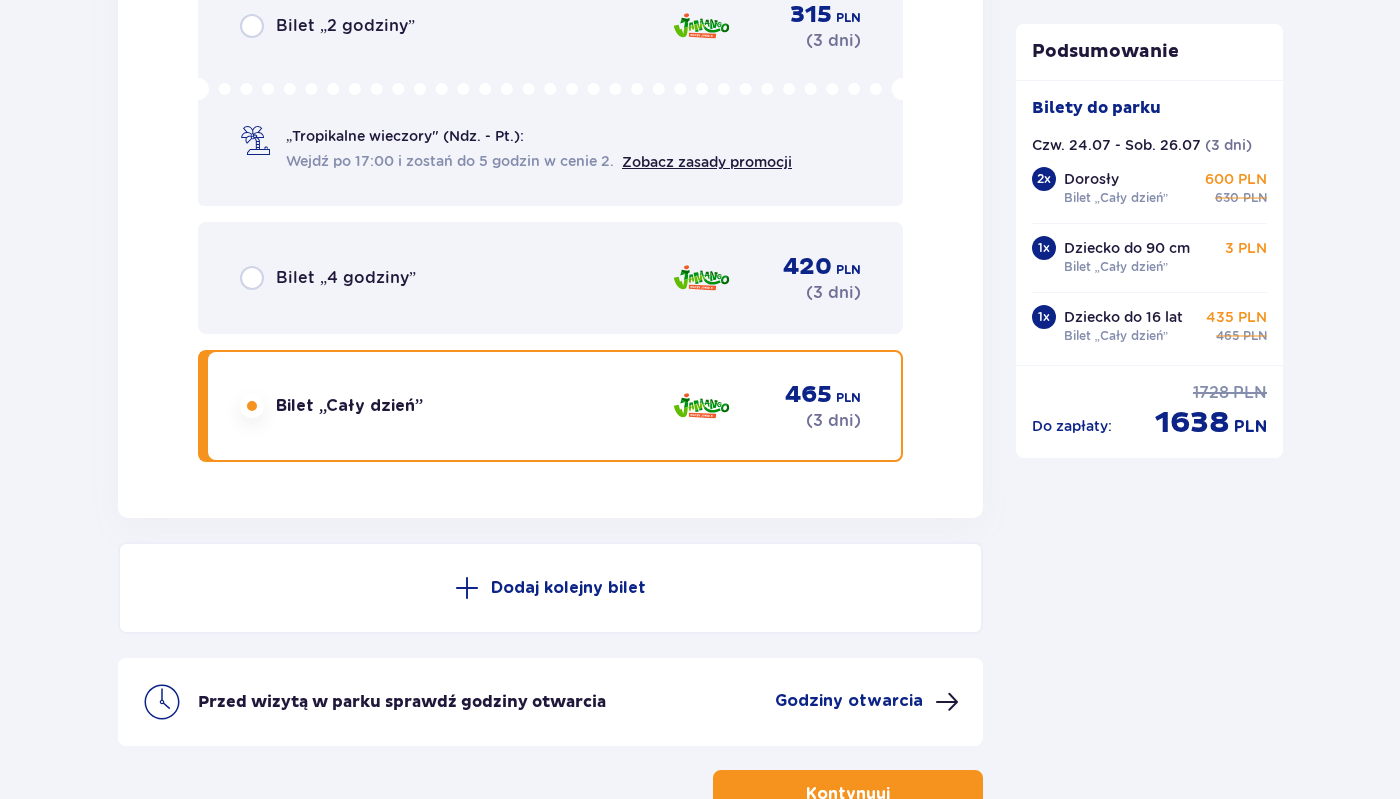 scroll, scrollTop: 5543, scrollLeft: 0, axis: vertical 